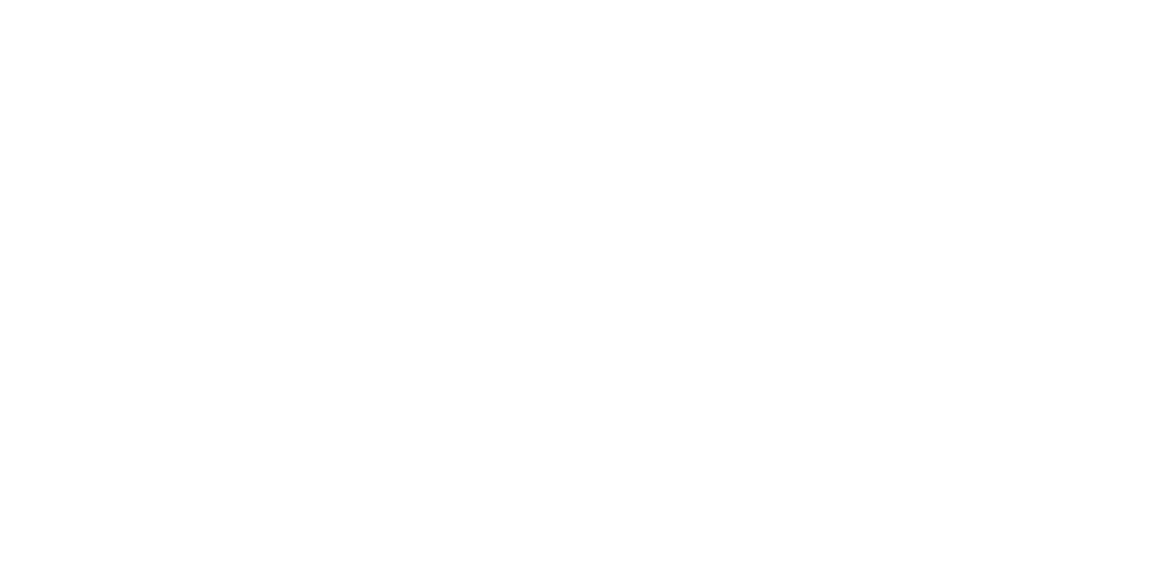 scroll, scrollTop: 0, scrollLeft: 0, axis: both 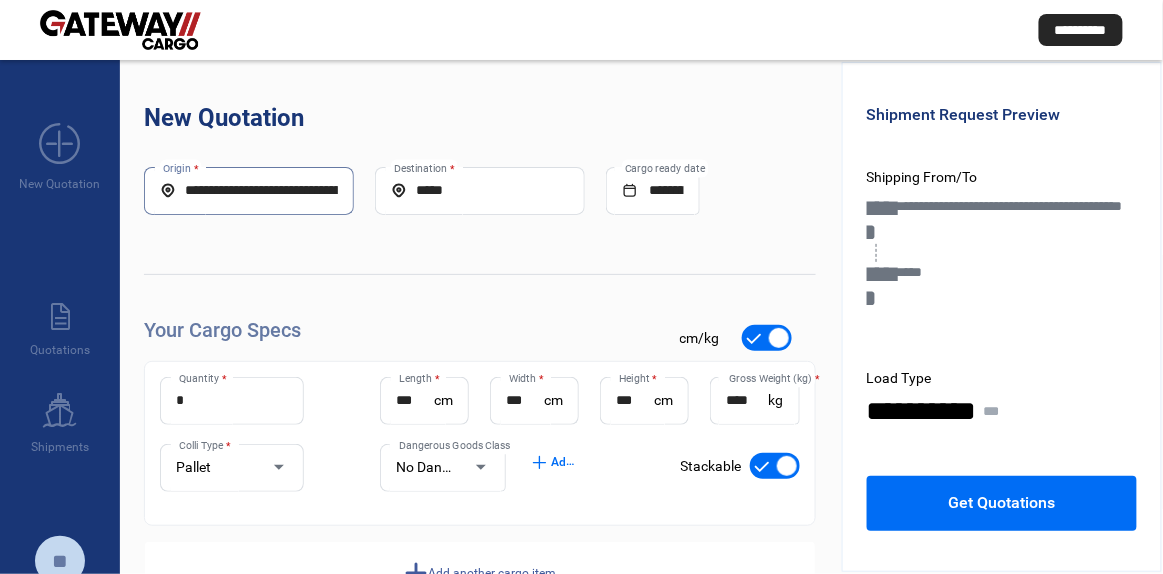 click on "**********" at bounding box center [249, 190] 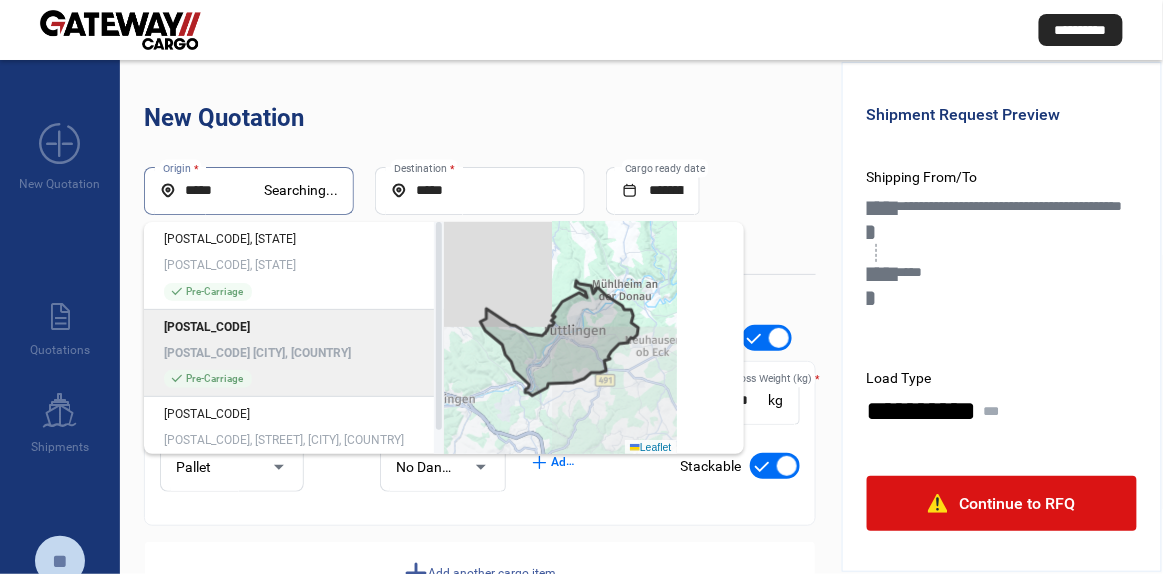 click on "[POSTAL_CODE] [CITY], [COUNTRY]" 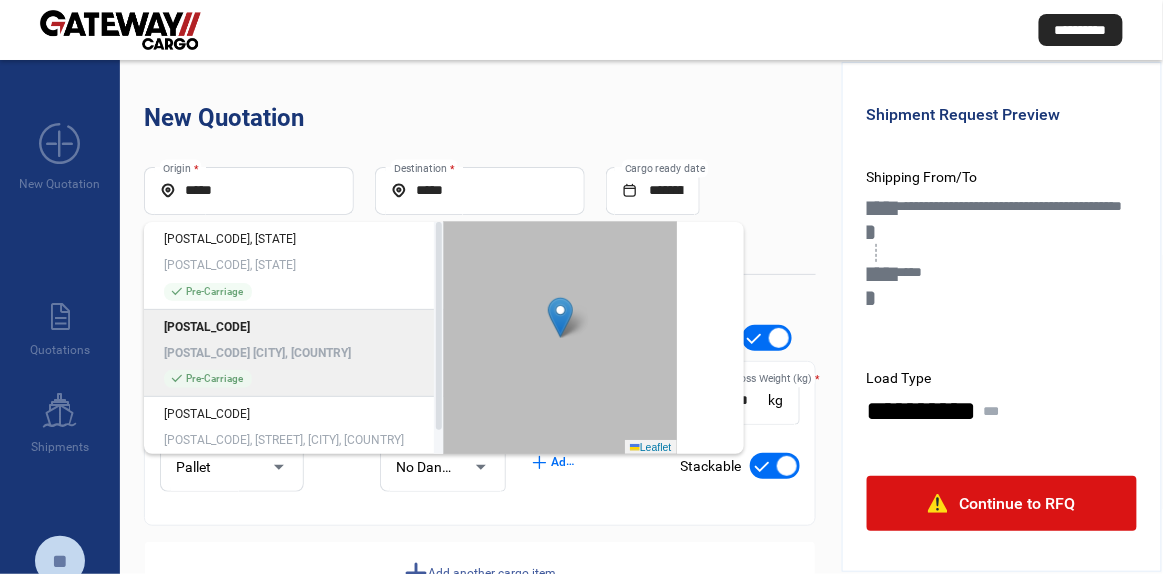 type on "**********" 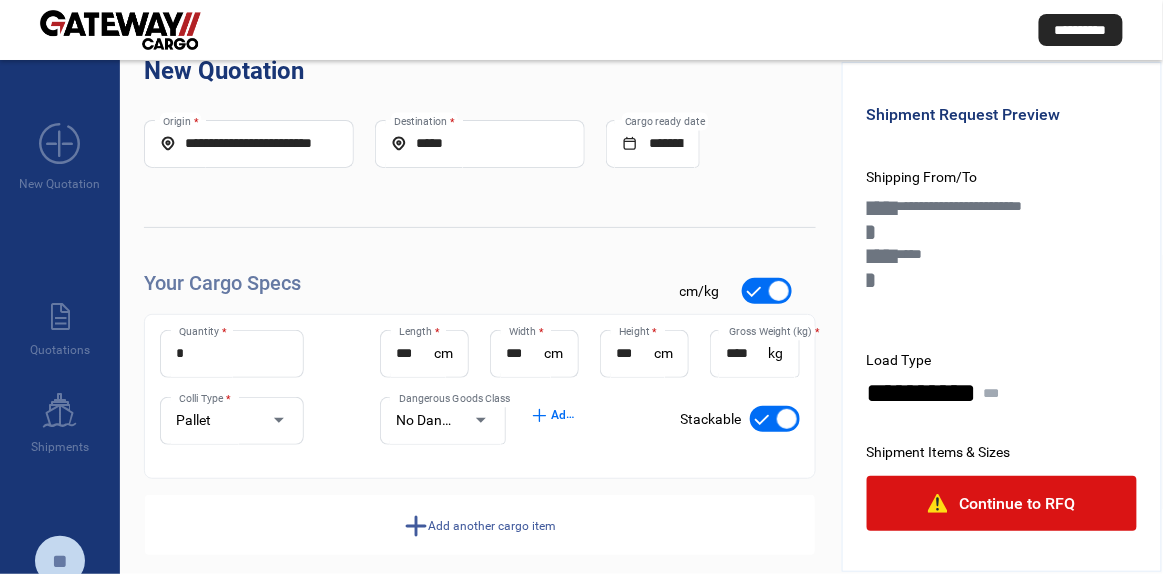 scroll, scrollTop: 68, scrollLeft: 0, axis: vertical 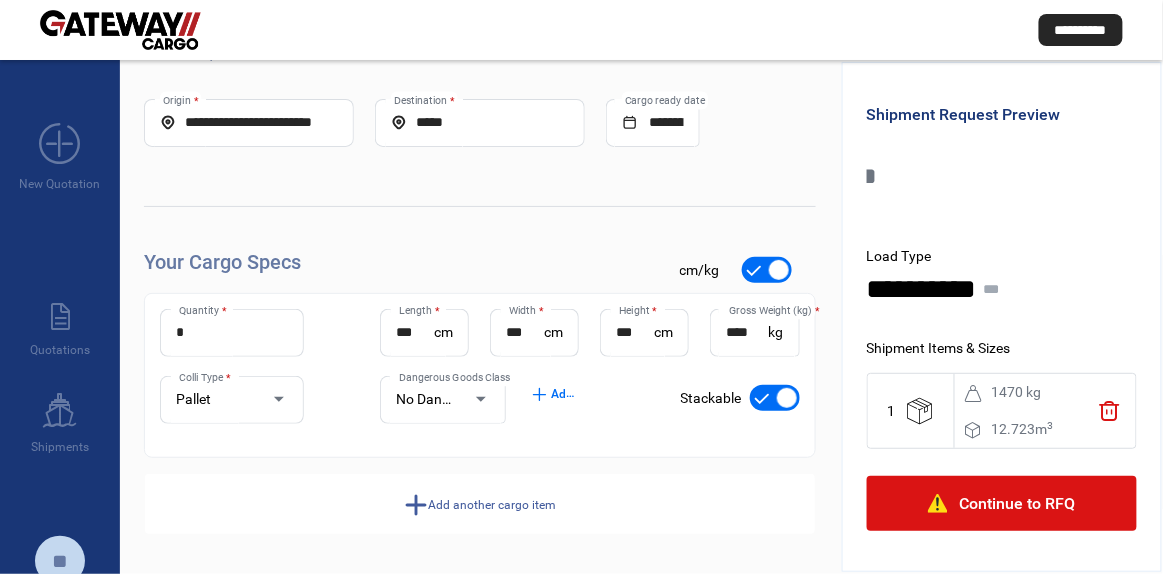 click on "****" at bounding box center [747, 332] 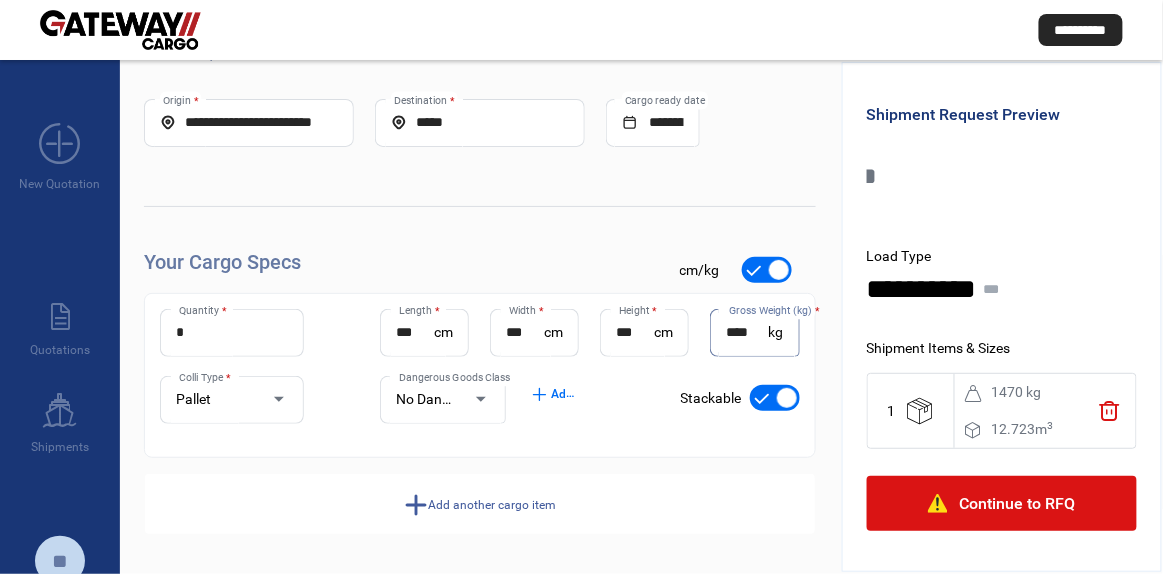 click on "****" at bounding box center [747, 332] 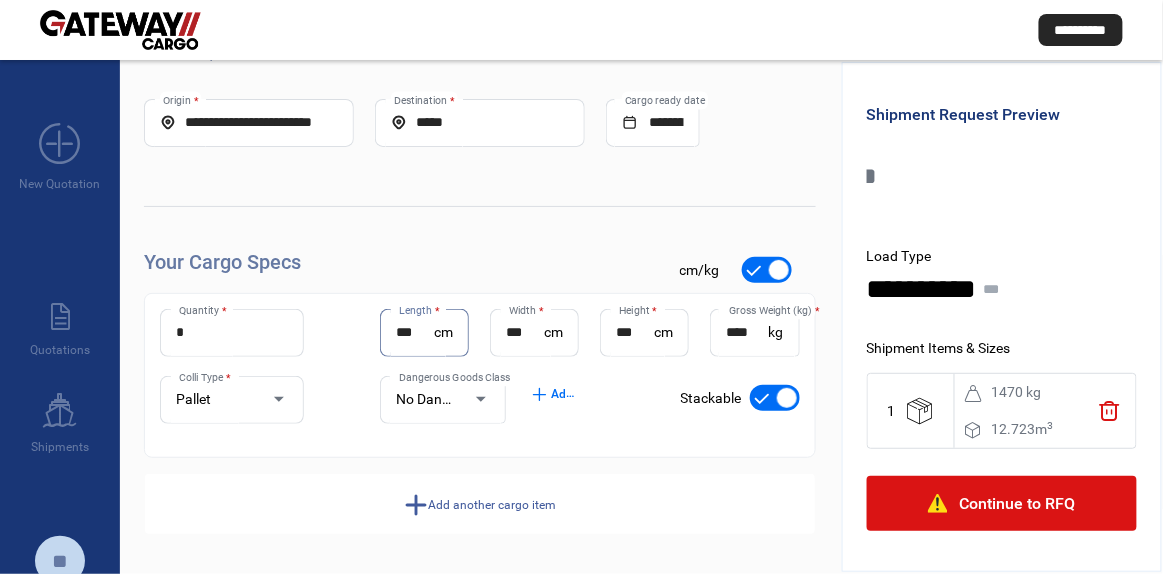 click on "***" at bounding box center [415, 332] 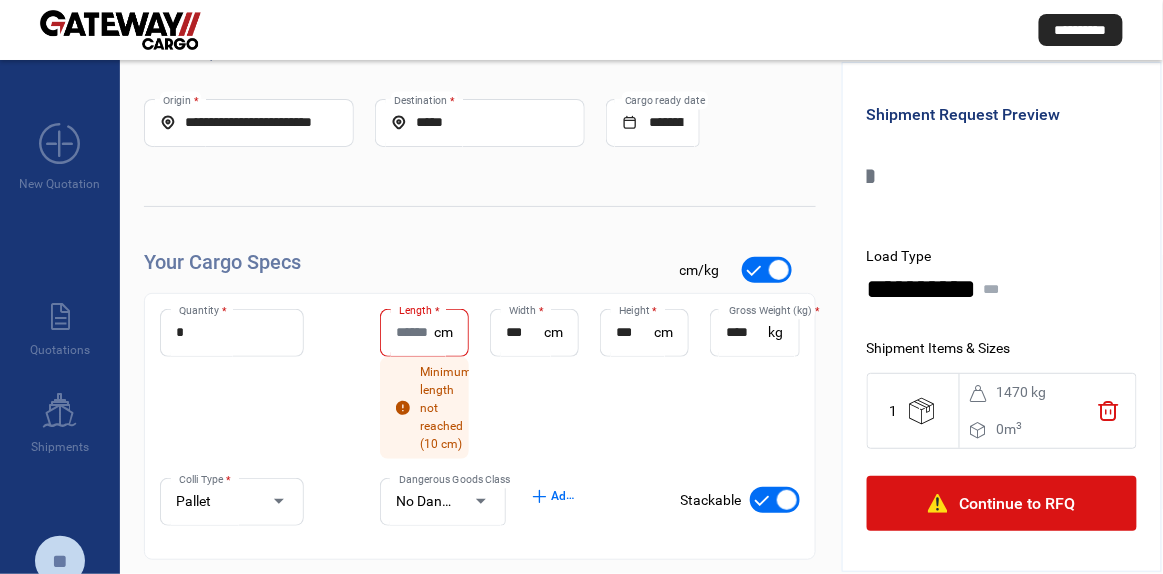 click on "*** Width  * cm" 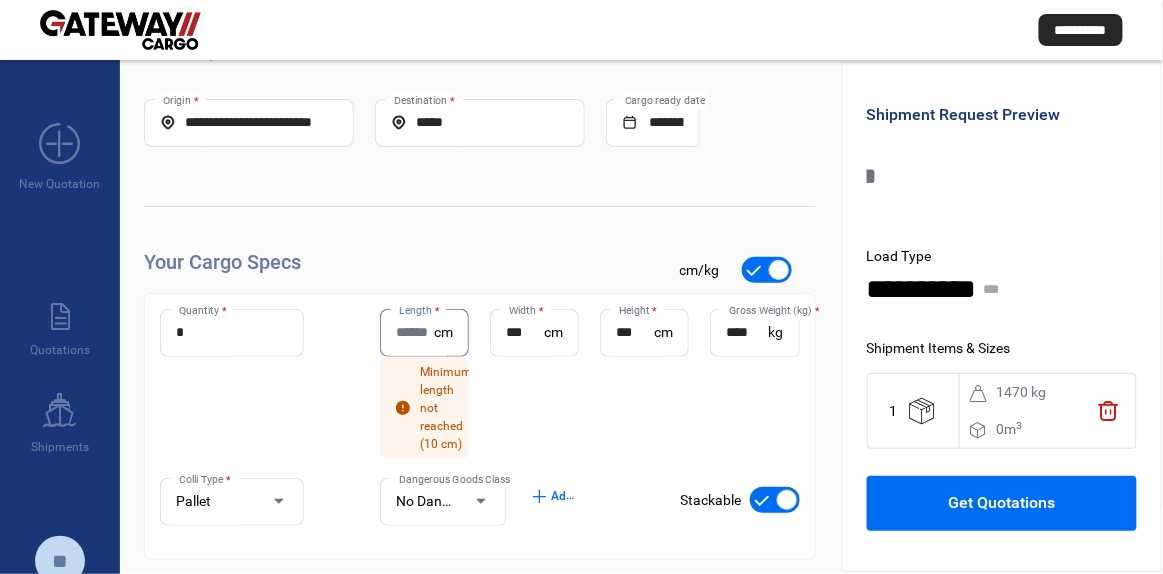 click on "Length  *" at bounding box center [415, 332] 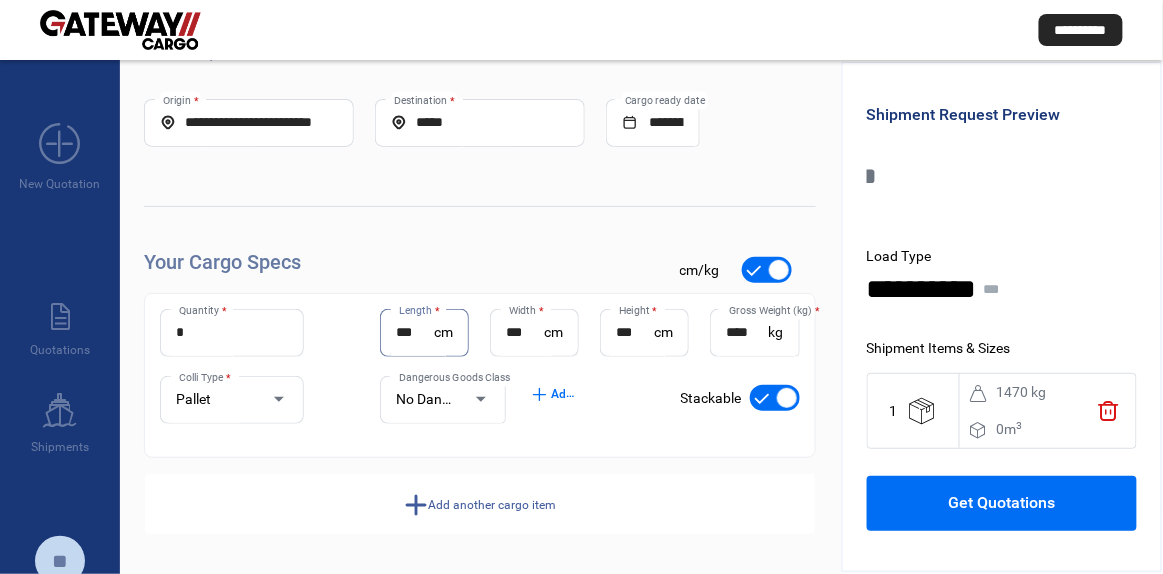 type on "***" 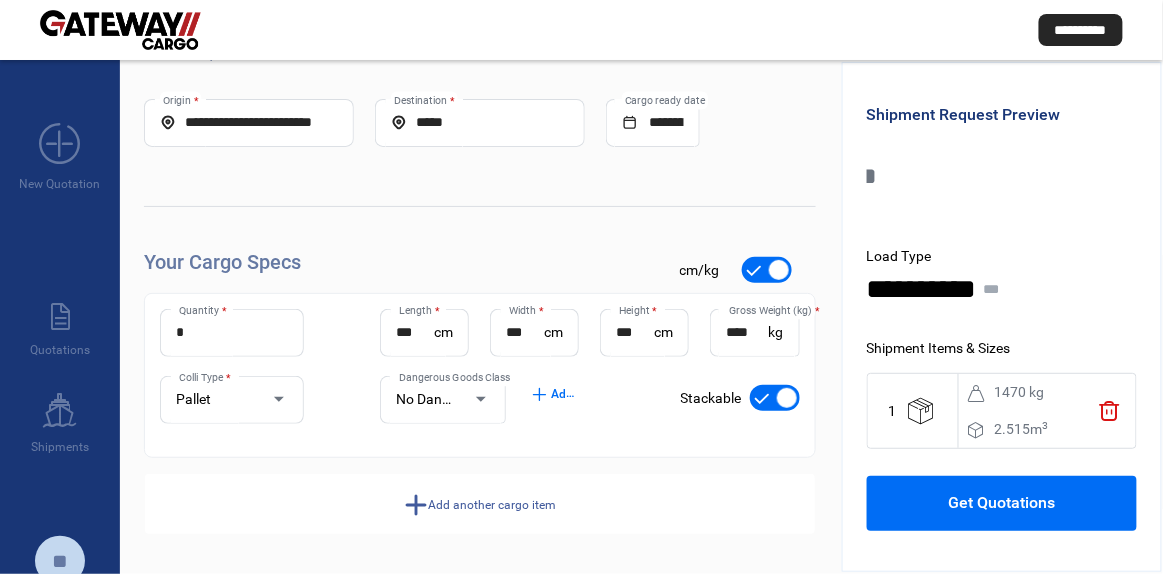 click on "*** Width  * cm" 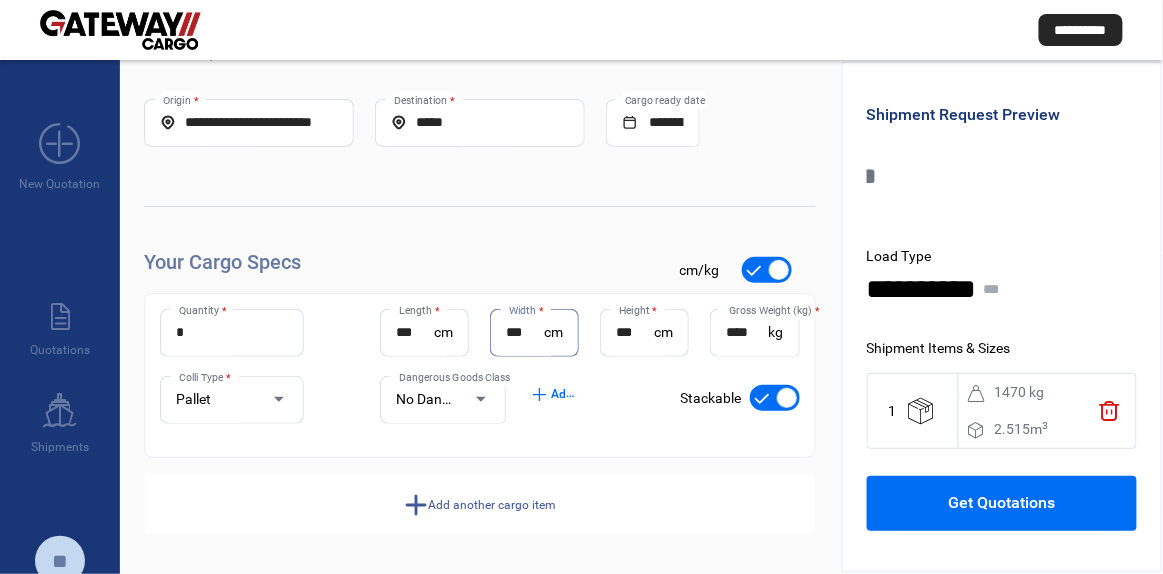 click on "***" at bounding box center [525, 332] 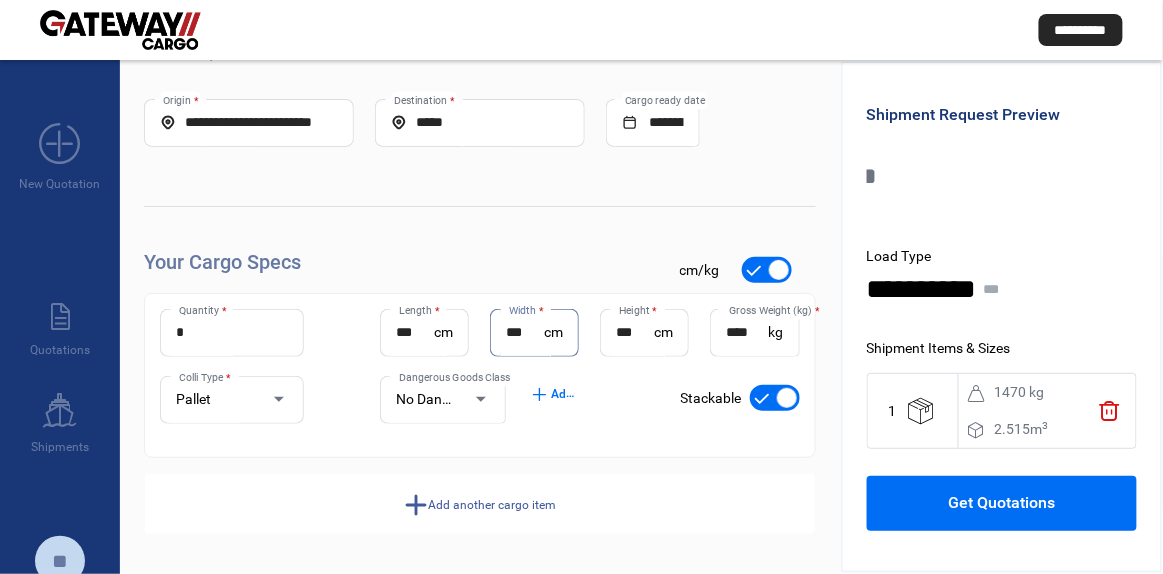 type on "***" 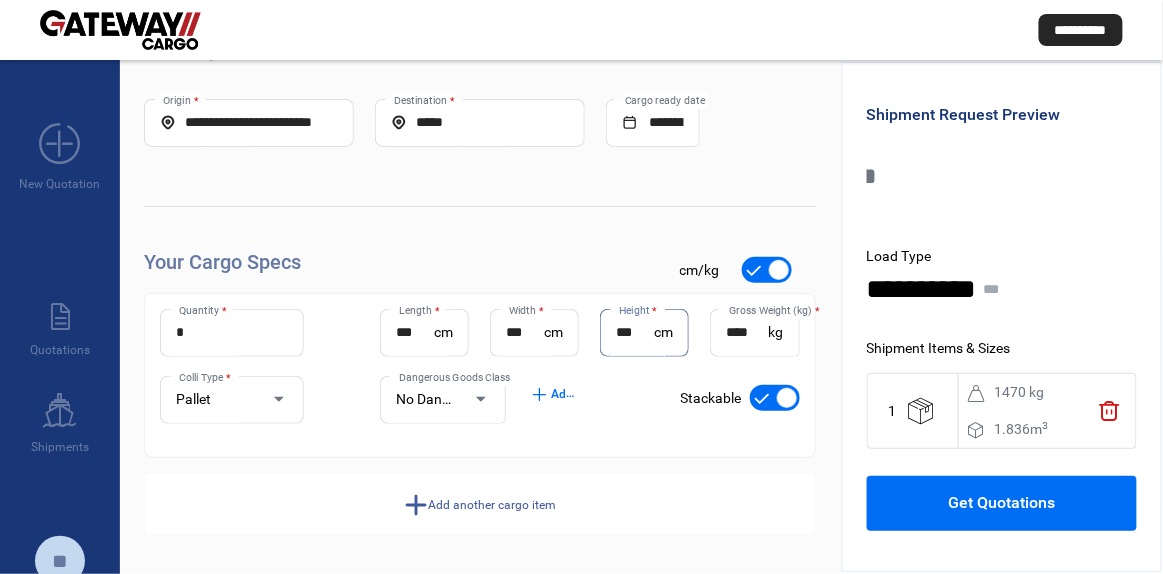 click on "***" at bounding box center [635, 332] 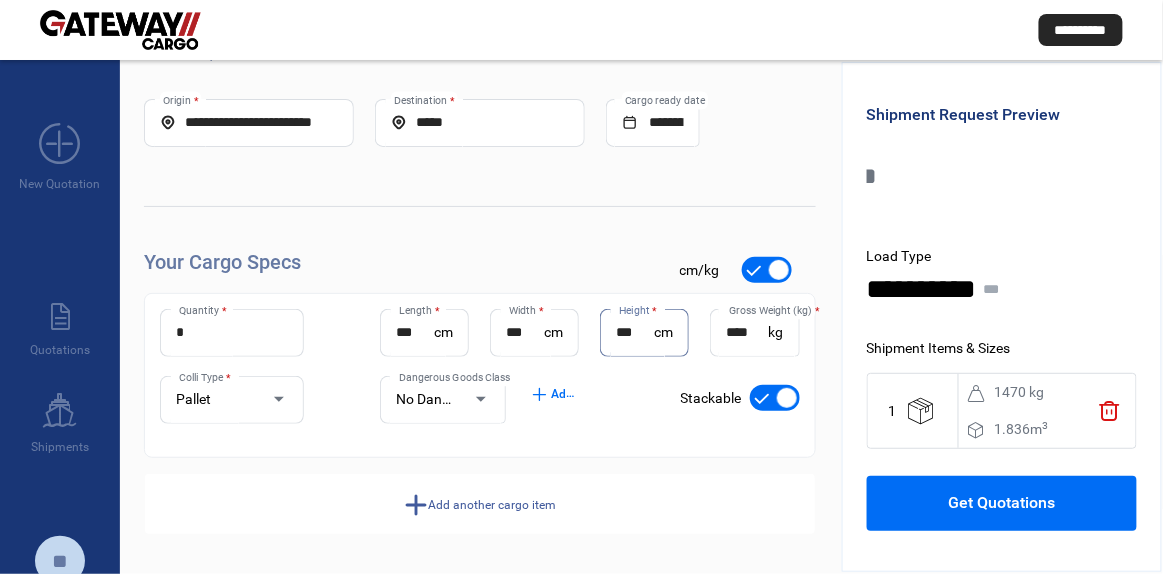 type on "***" 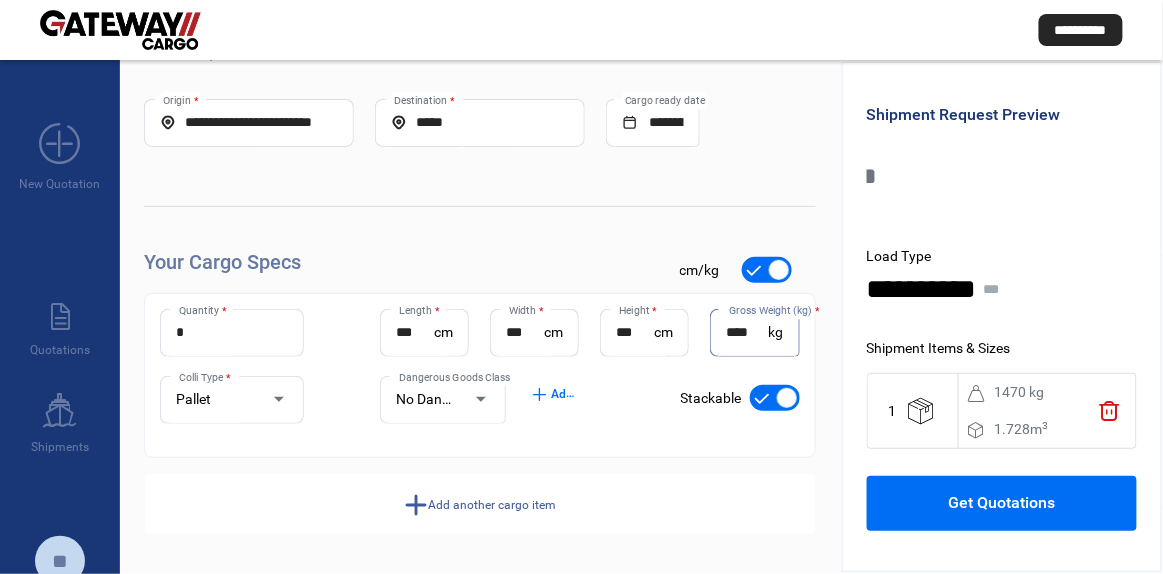 click on "****" at bounding box center (747, 332) 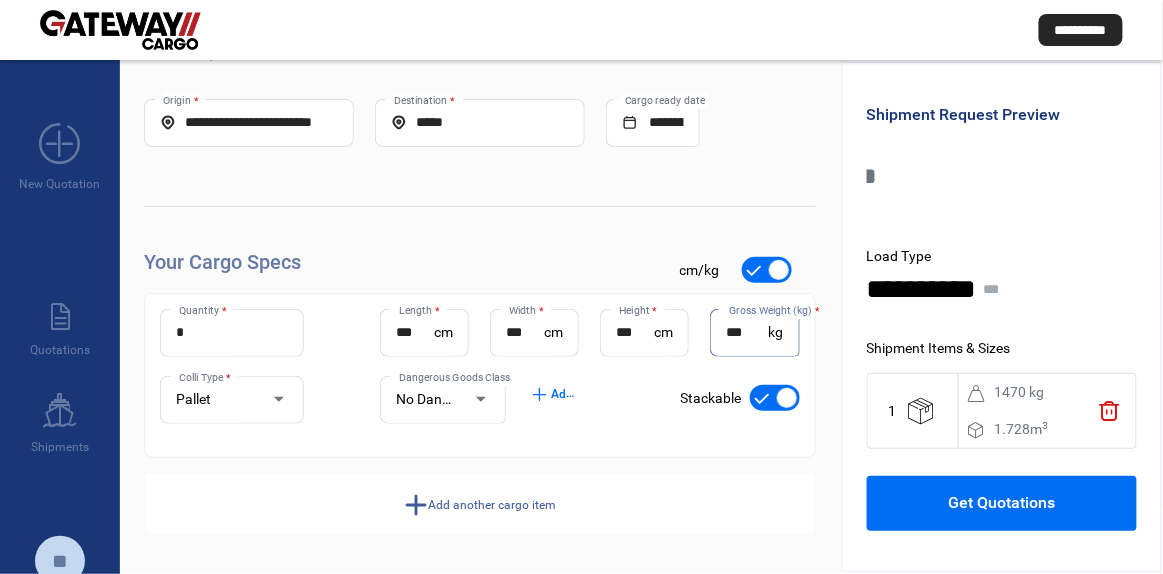 type on "***" 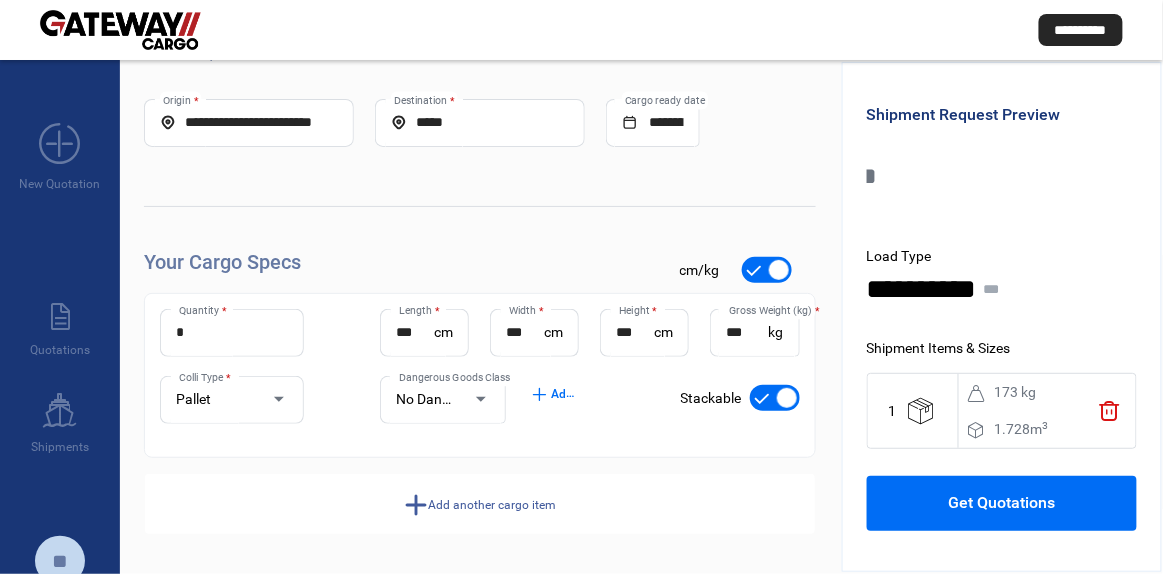 click on "Add another cargo item" 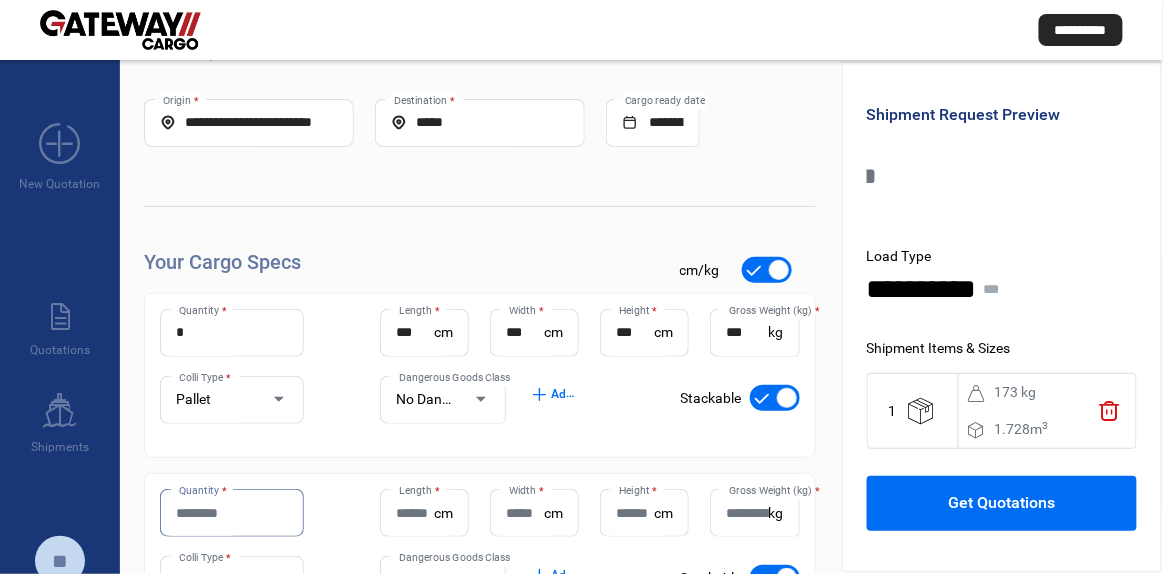 click on "Quantity *" at bounding box center (232, 513) 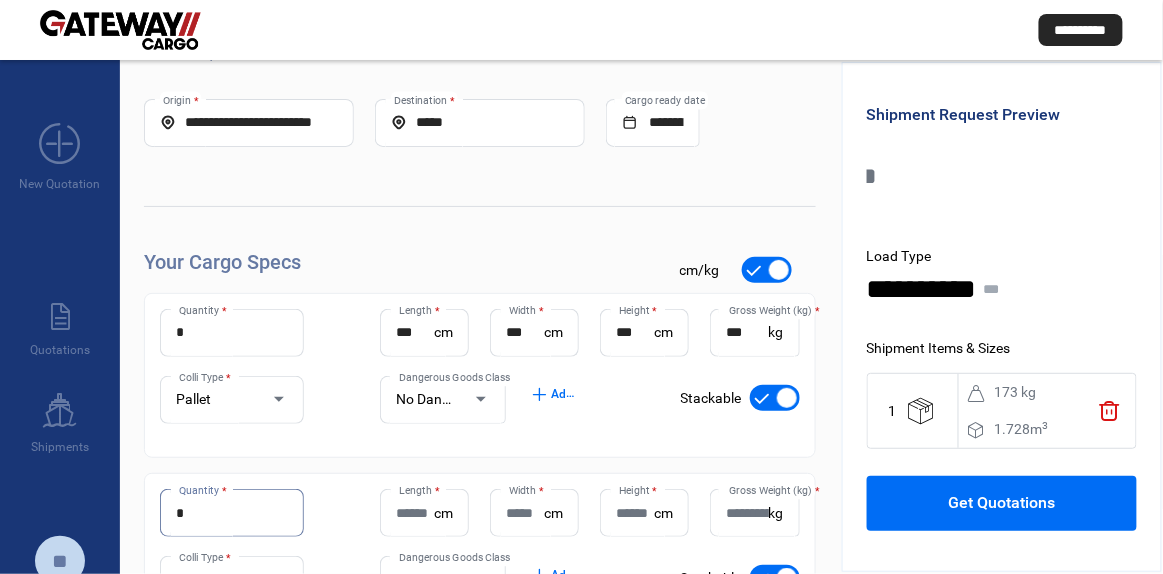 type on "*" 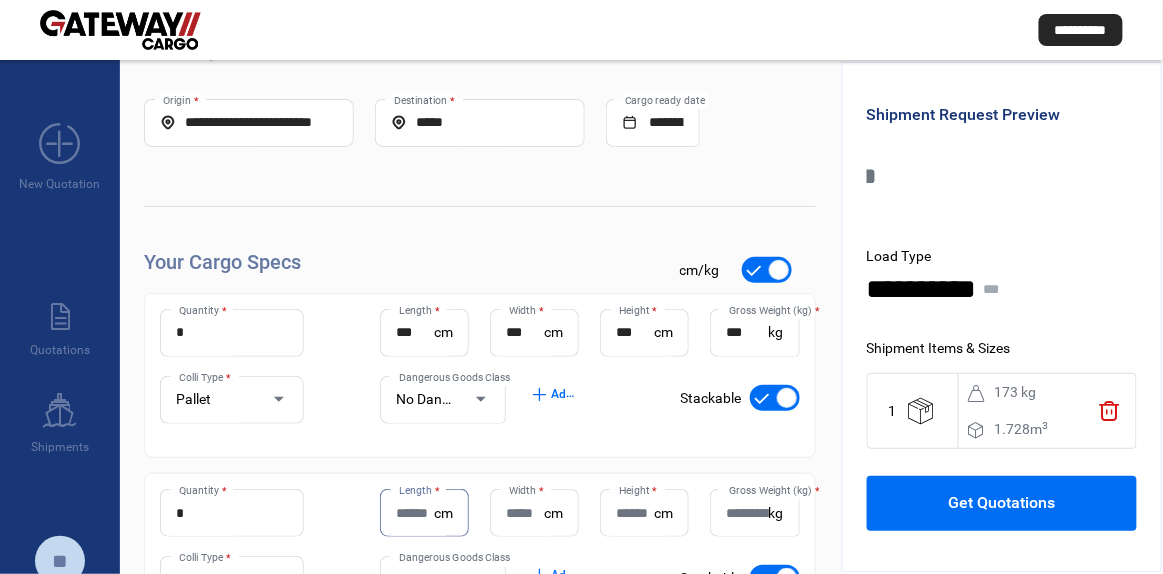 click on "Length  *" at bounding box center (415, 513) 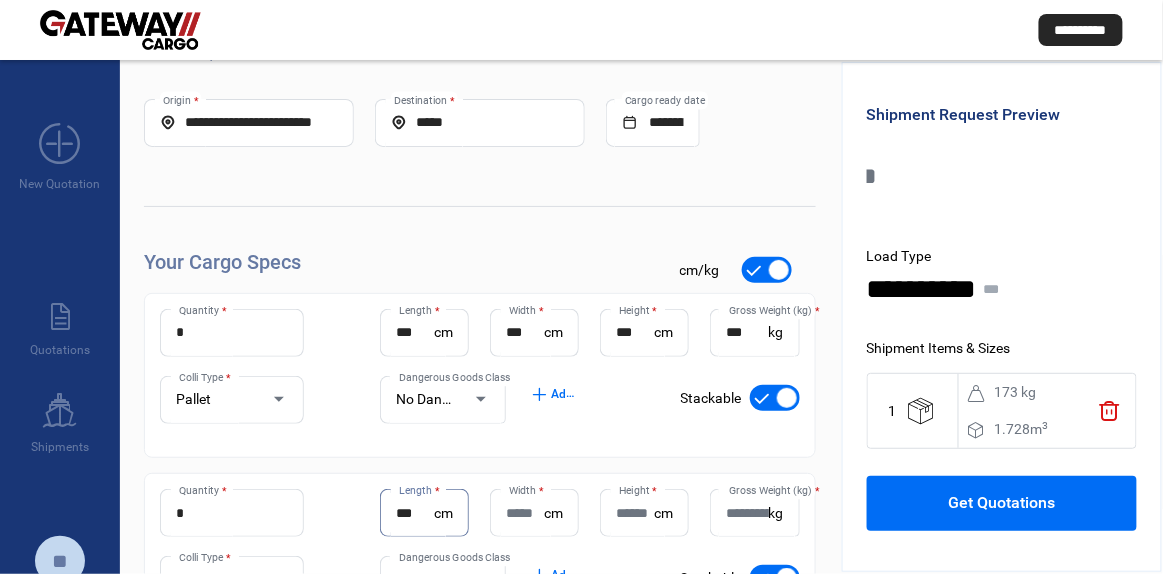 type on "***" 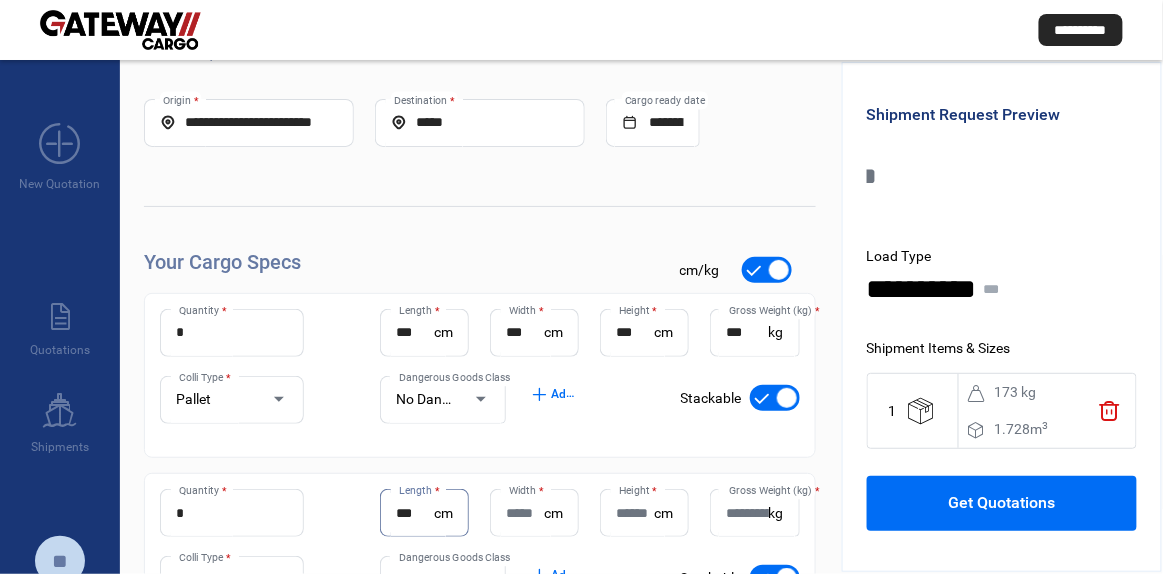 click on "Width  *" at bounding box center (525, 513) 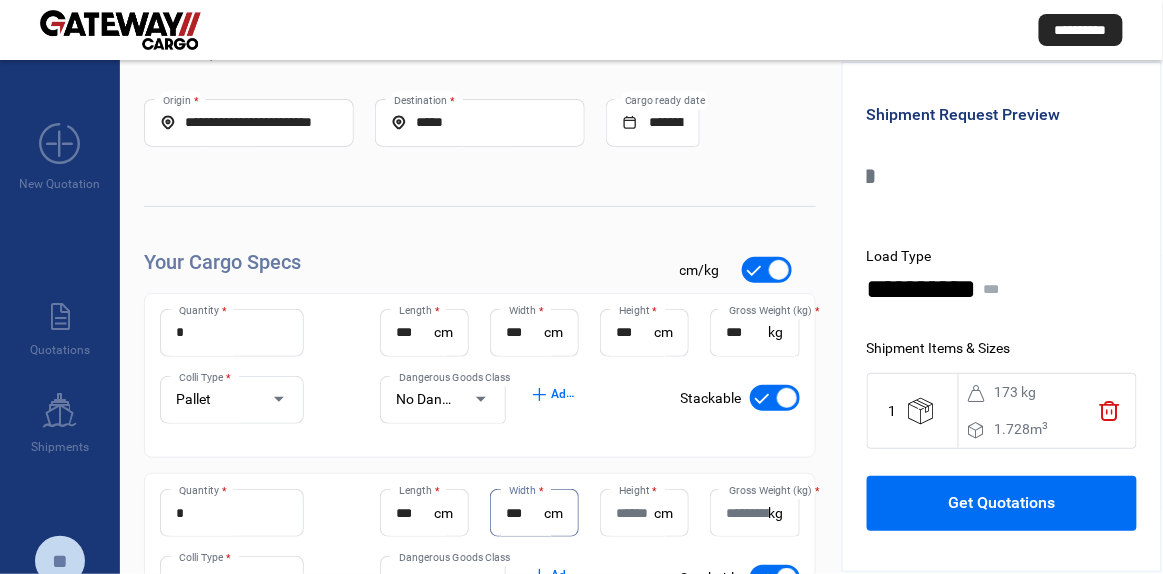 type on "***" 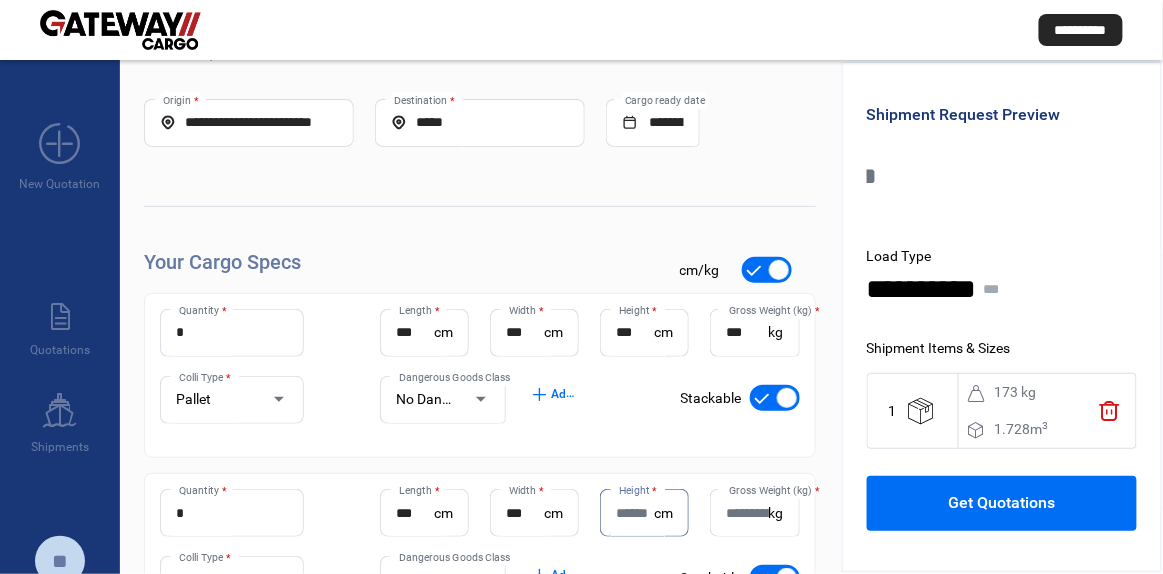 click on "Height  *" at bounding box center [635, 513] 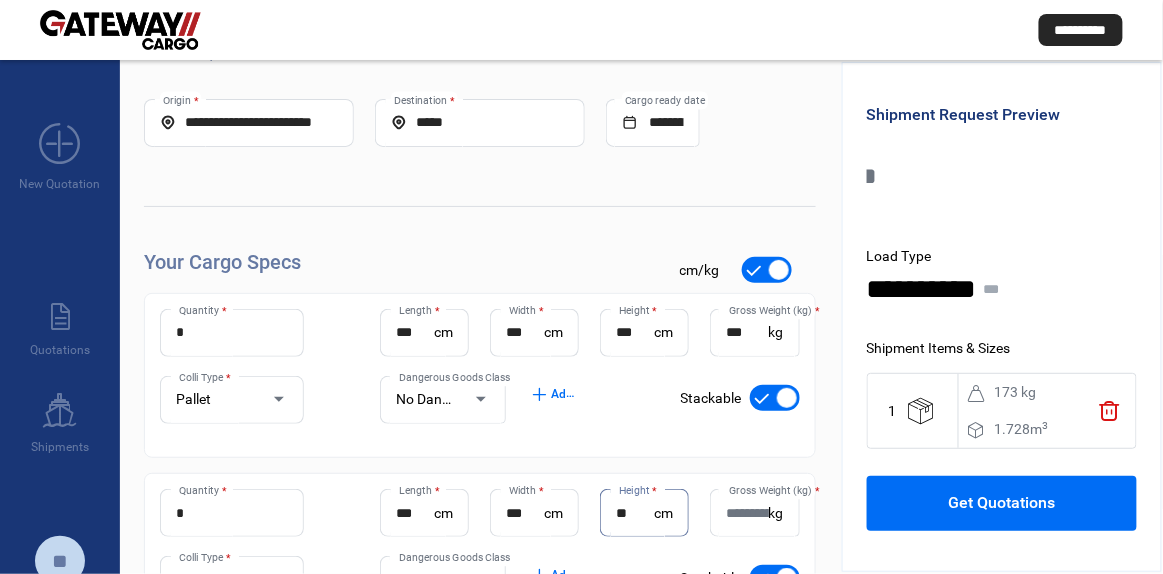 type on "**" 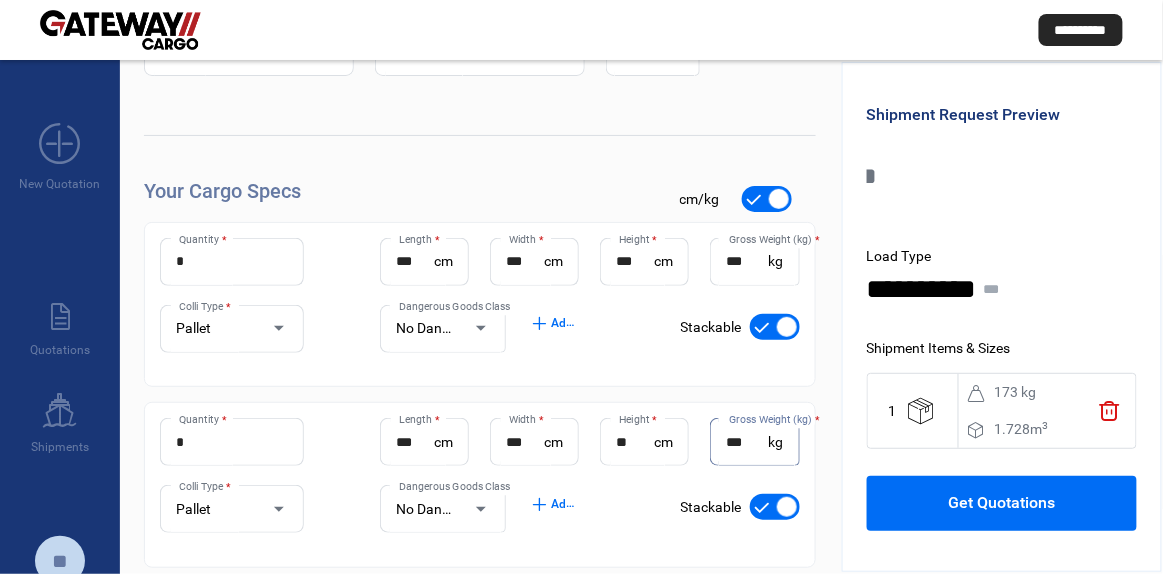 scroll, scrollTop: 248, scrollLeft: 0, axis: vertical 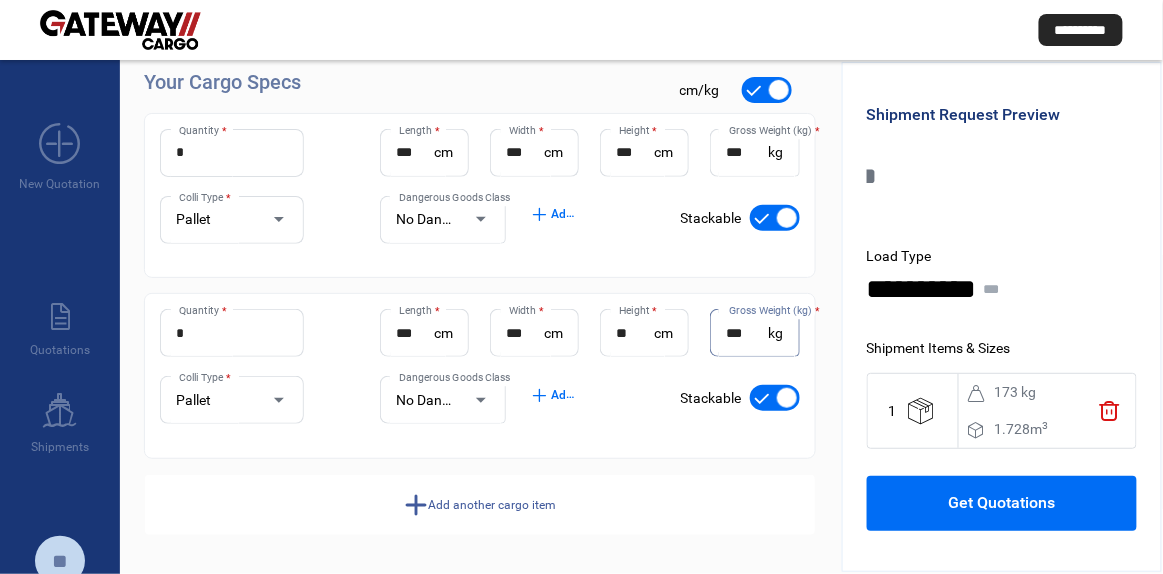 type on "***" 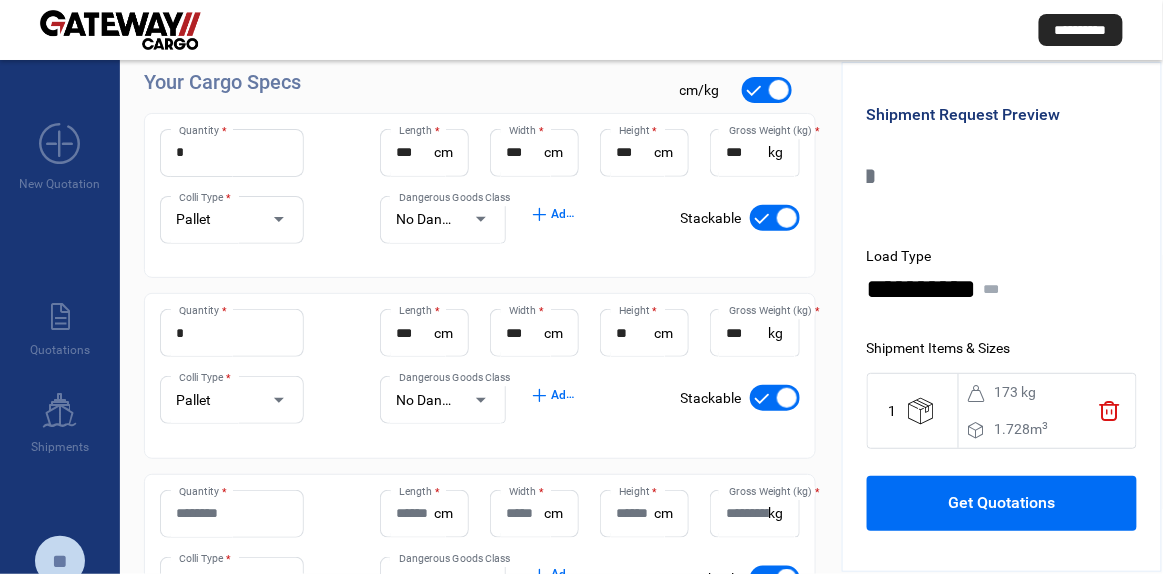 click on "Quantity *" at bounding box center [232, 513] 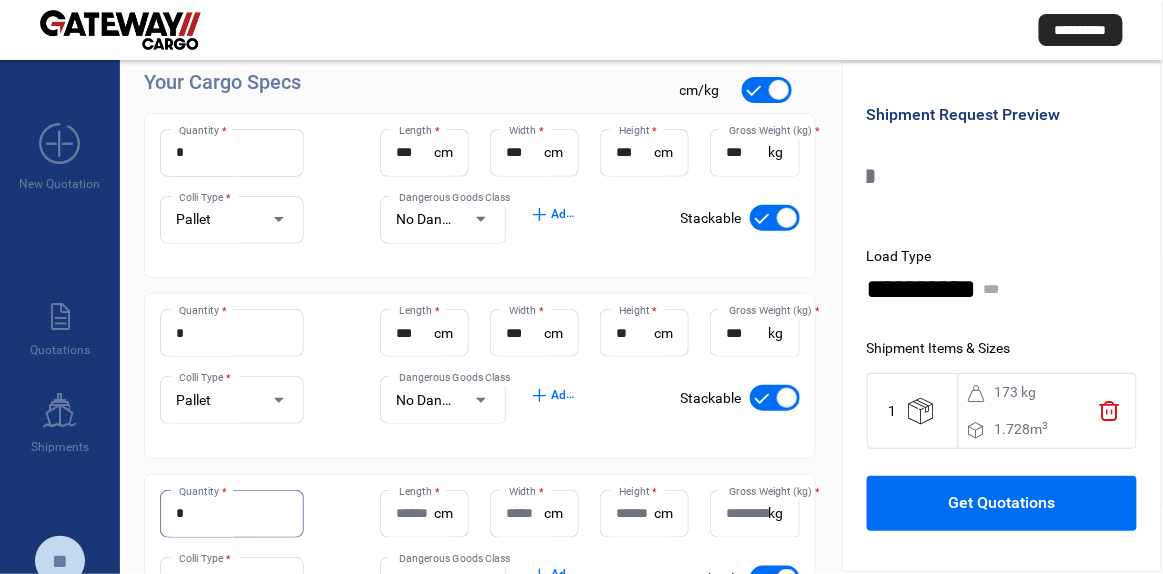 type on "*" 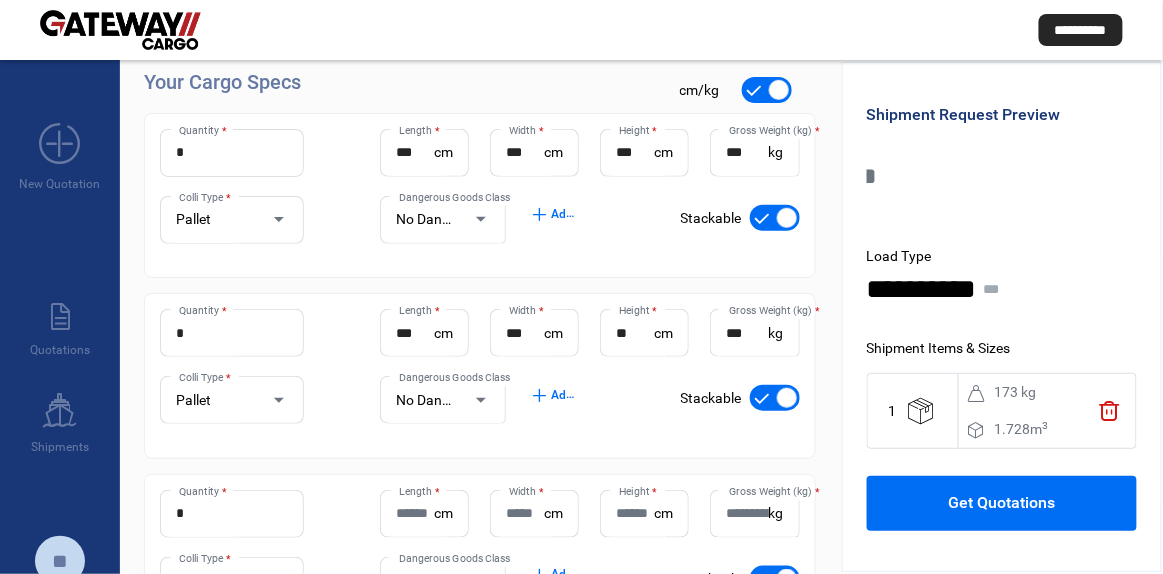 click on "cm" 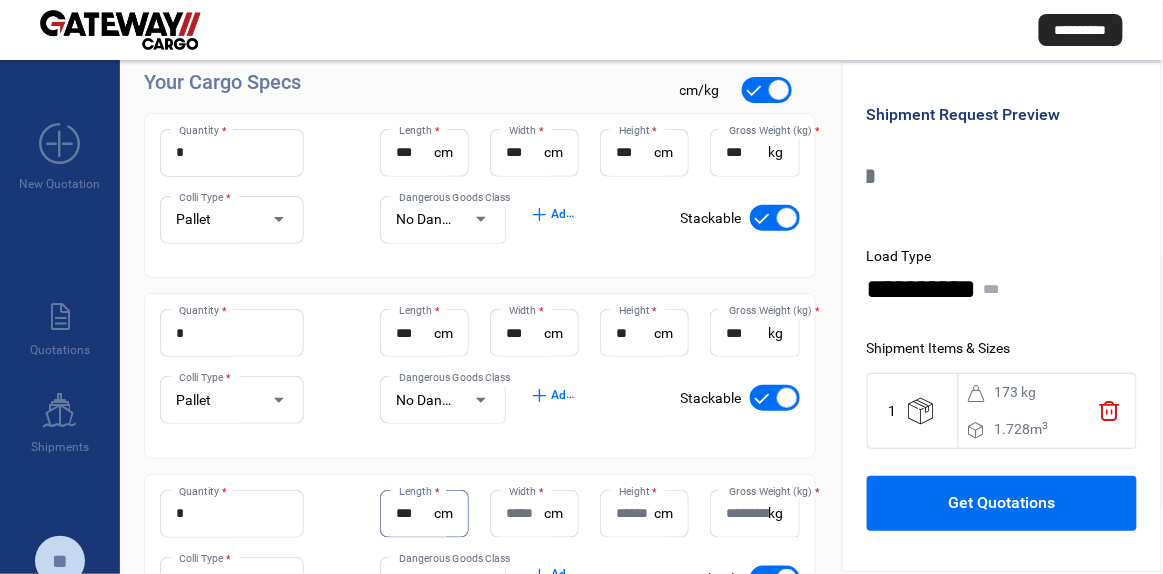 type on "***" 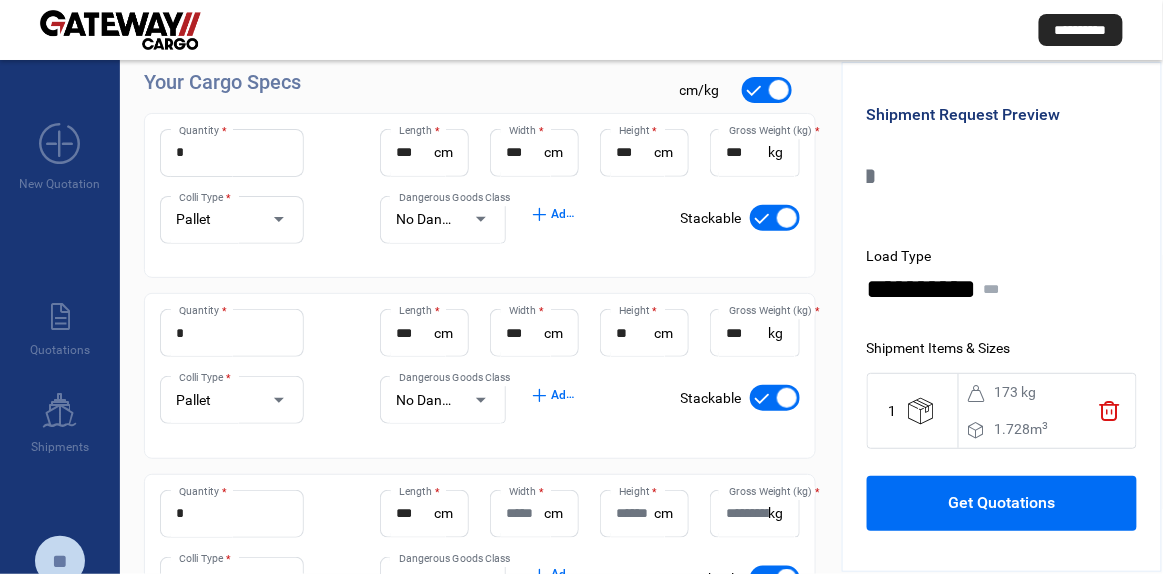 click on "Width  * cm" 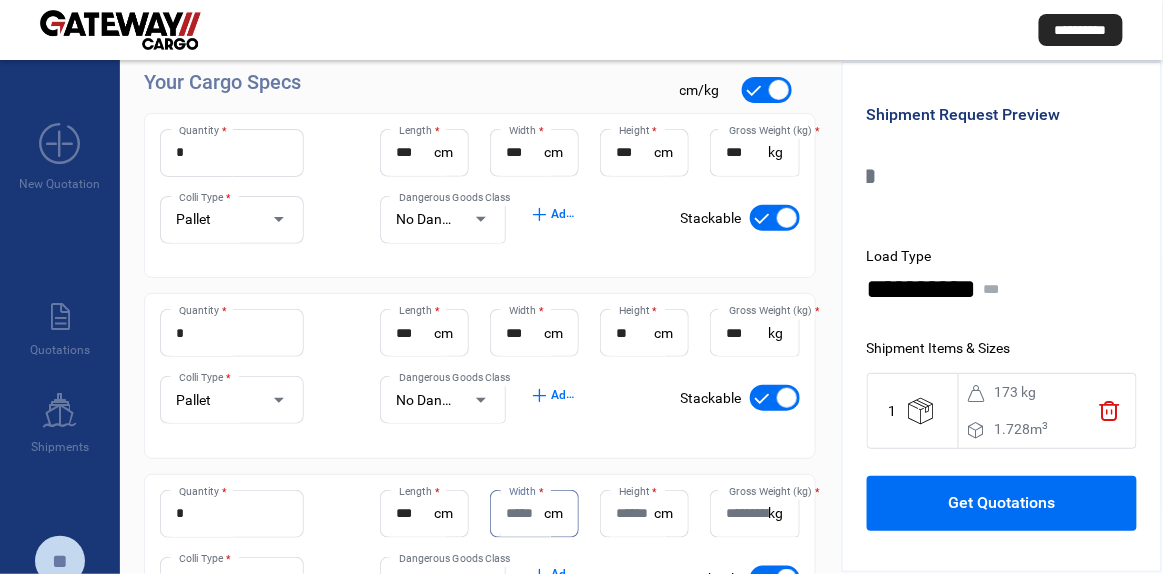 click on "Width  *" at bounding box center [525, 513] 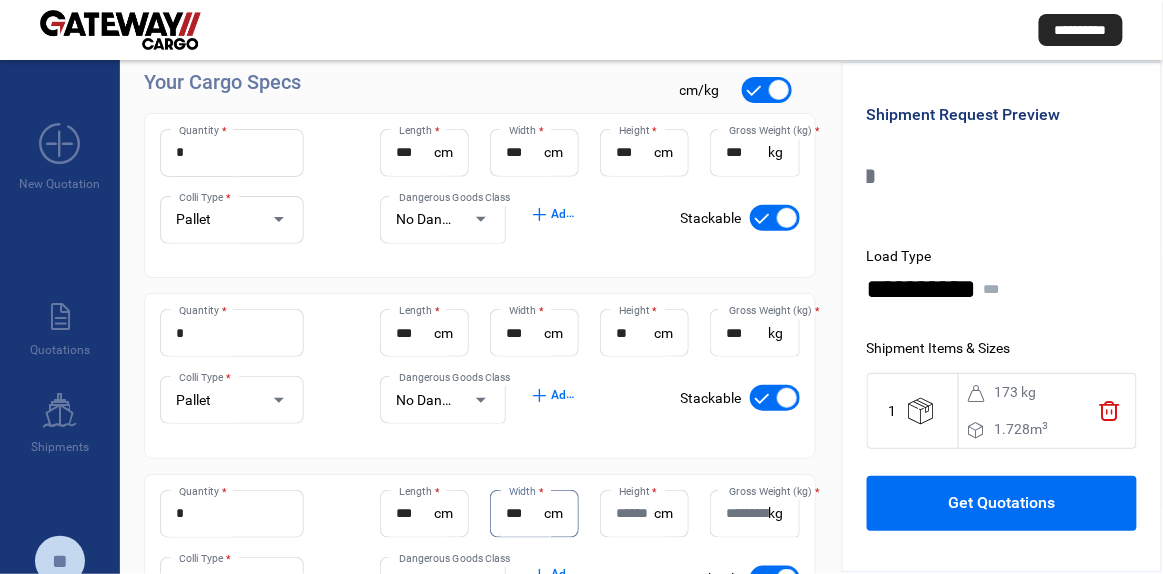 type on "***" 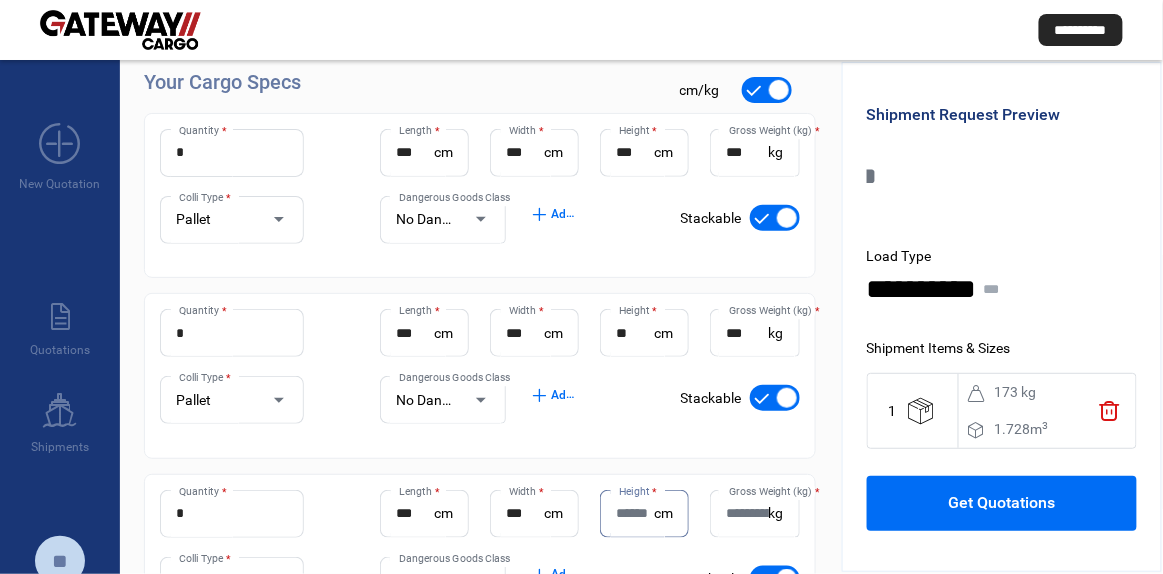 click on "Height  *" at bounding box center [635, 513] 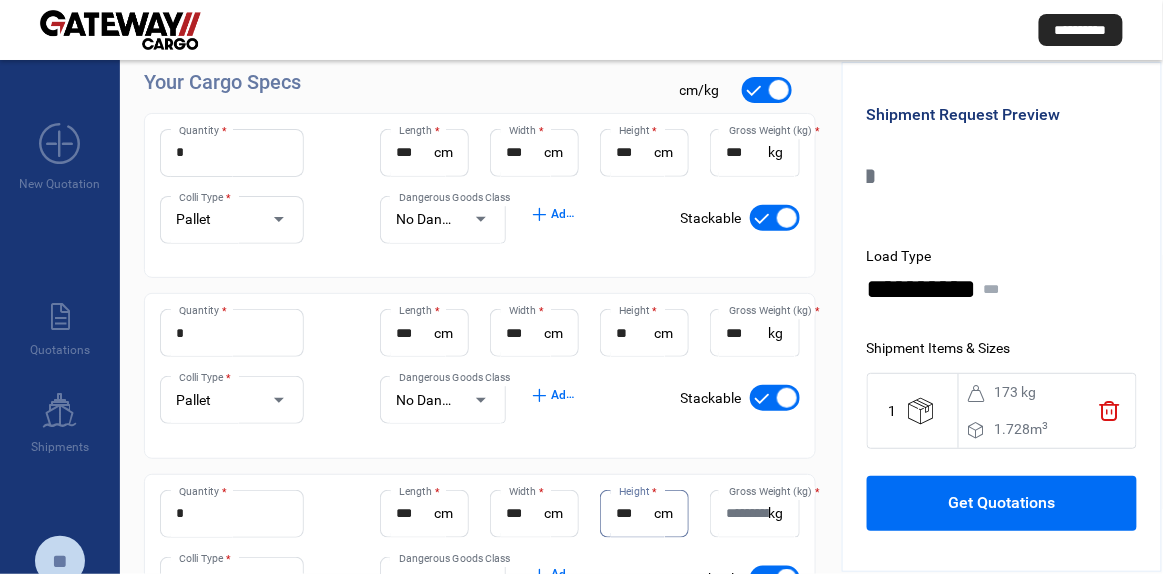 type on "***" 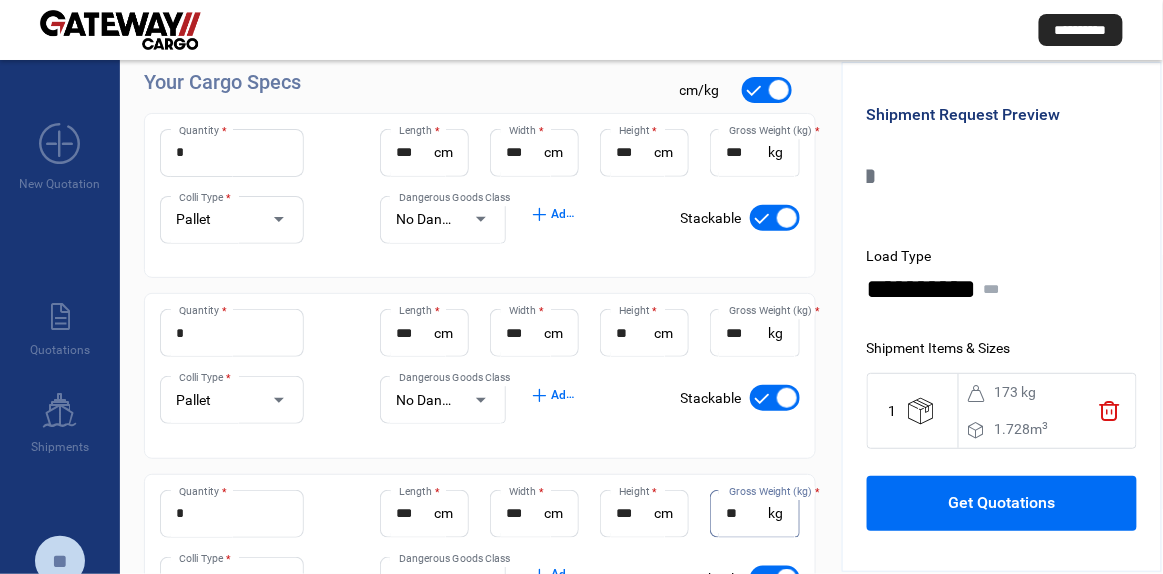 type on "**" 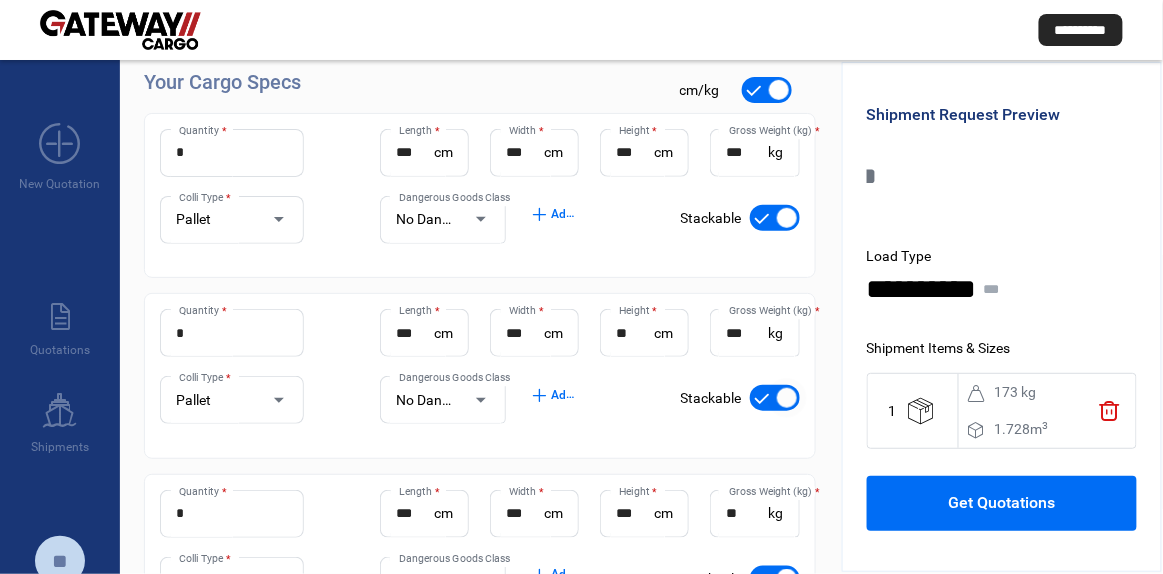 click at bounding box center [775, 398] 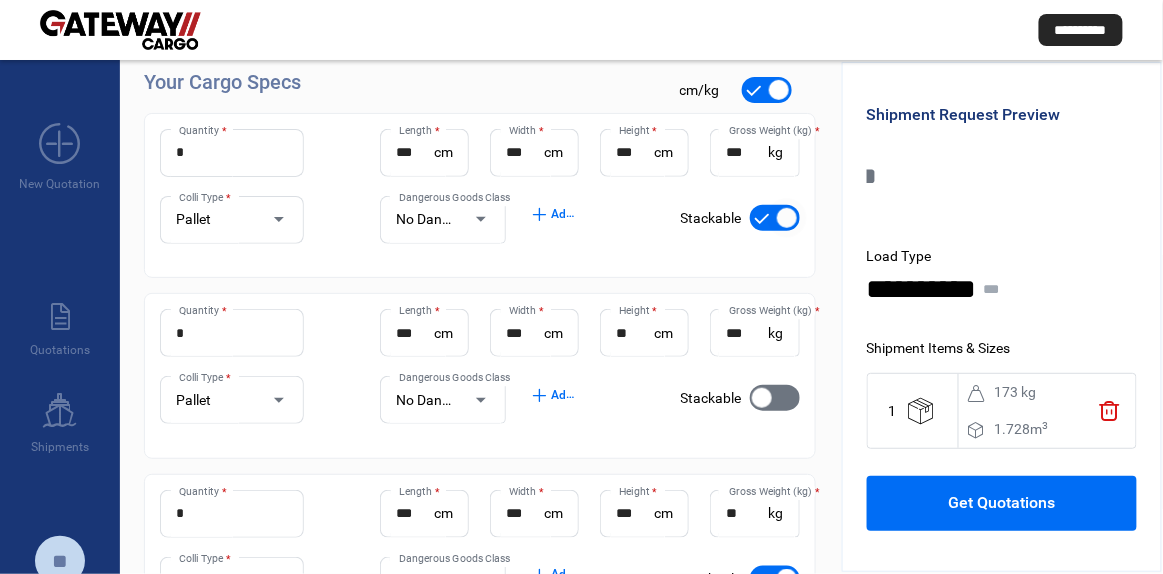 click at bounding box center (775, 218) 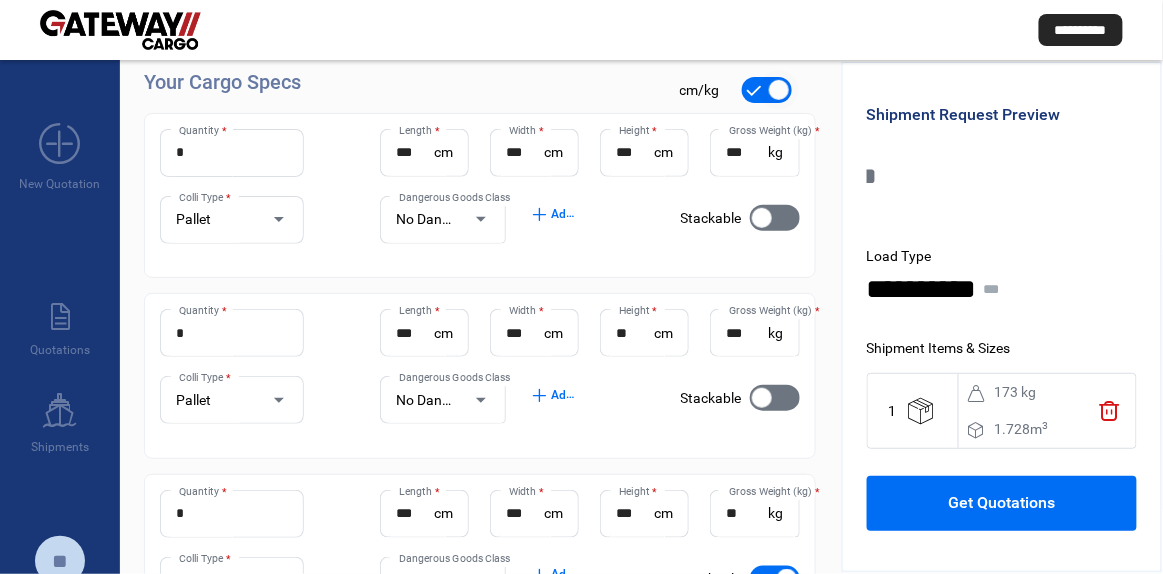 click at bounding box center [767, 90] 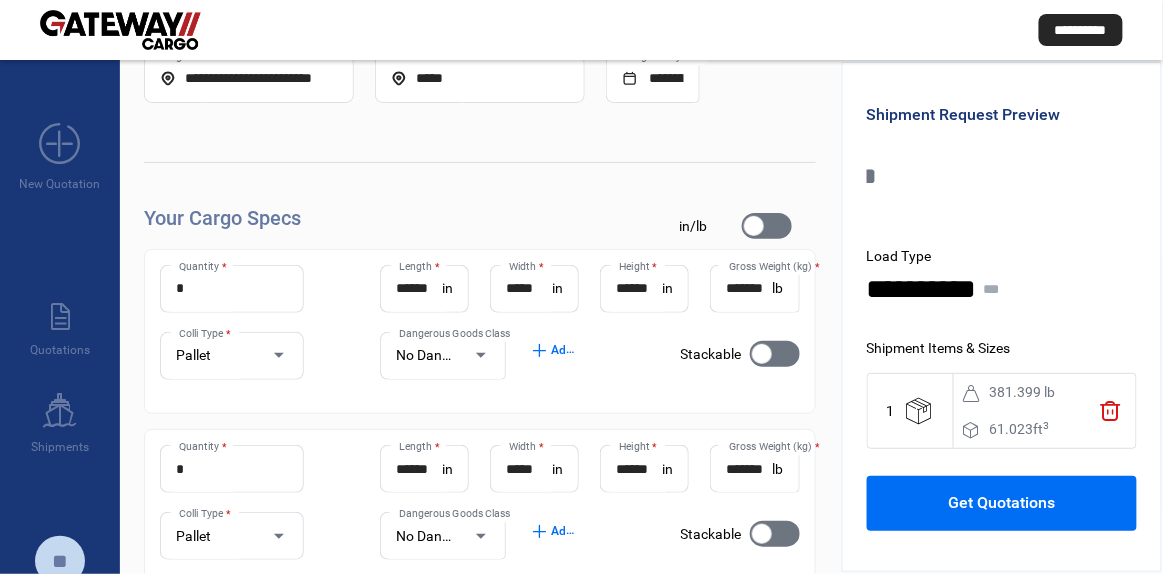 scroll, scrollTop: 66, scrollLeft: 0, axis: vertical 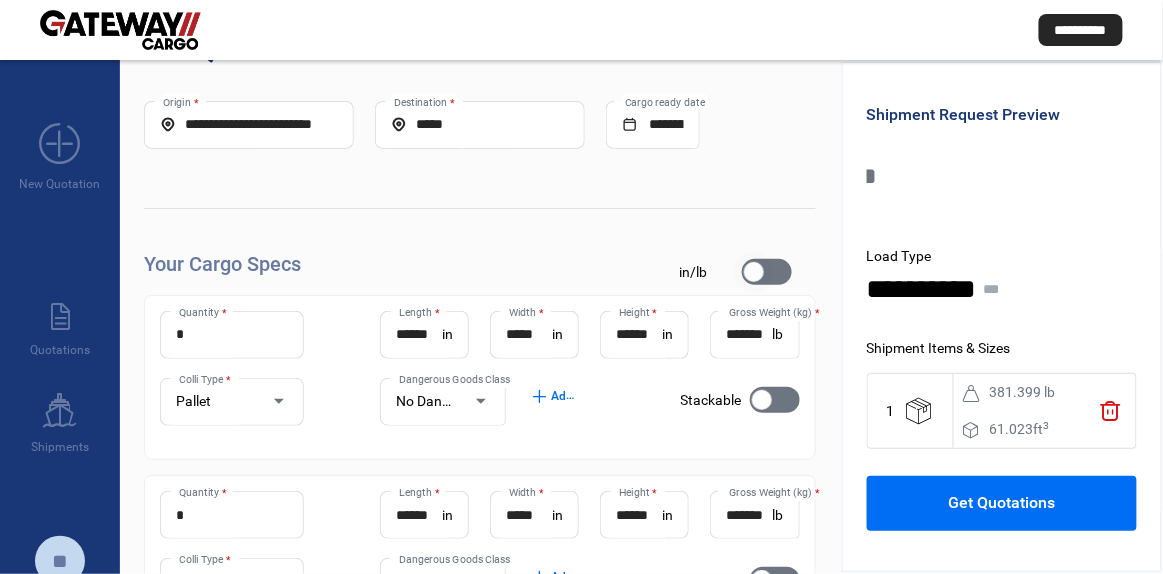 click at bounding box center [767, 272] 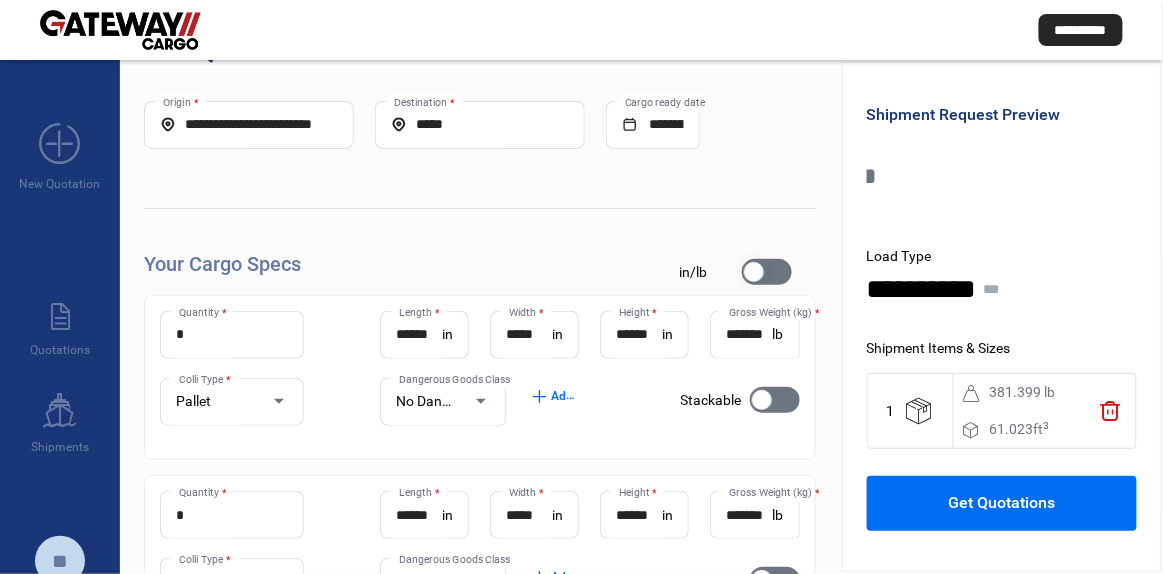 type on "***" 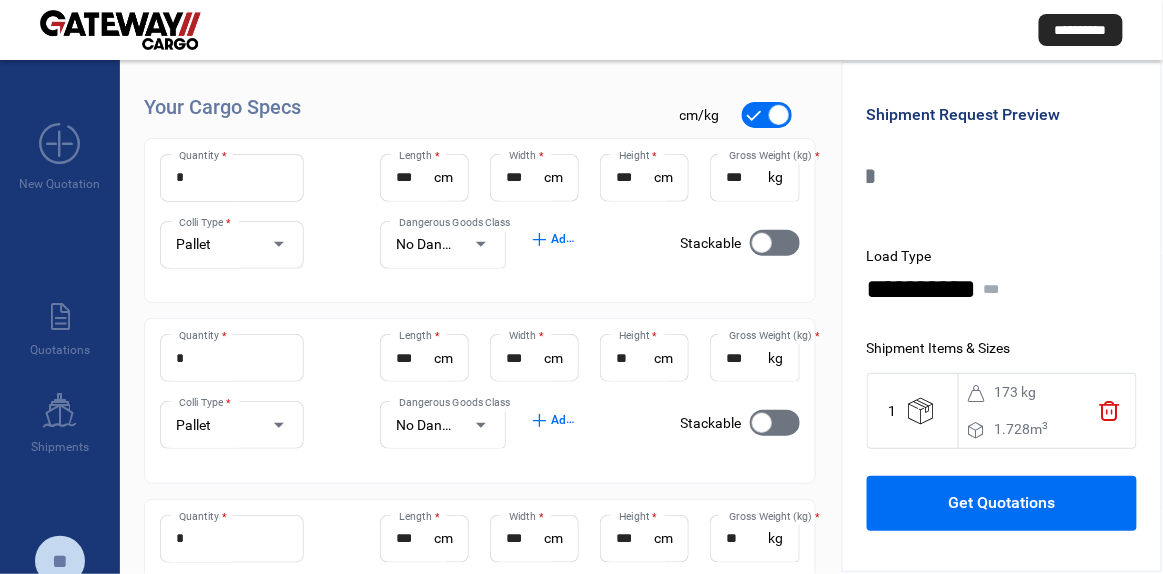 scroll, scrollTop: 427, scrollLeft: 0, axis: vertical 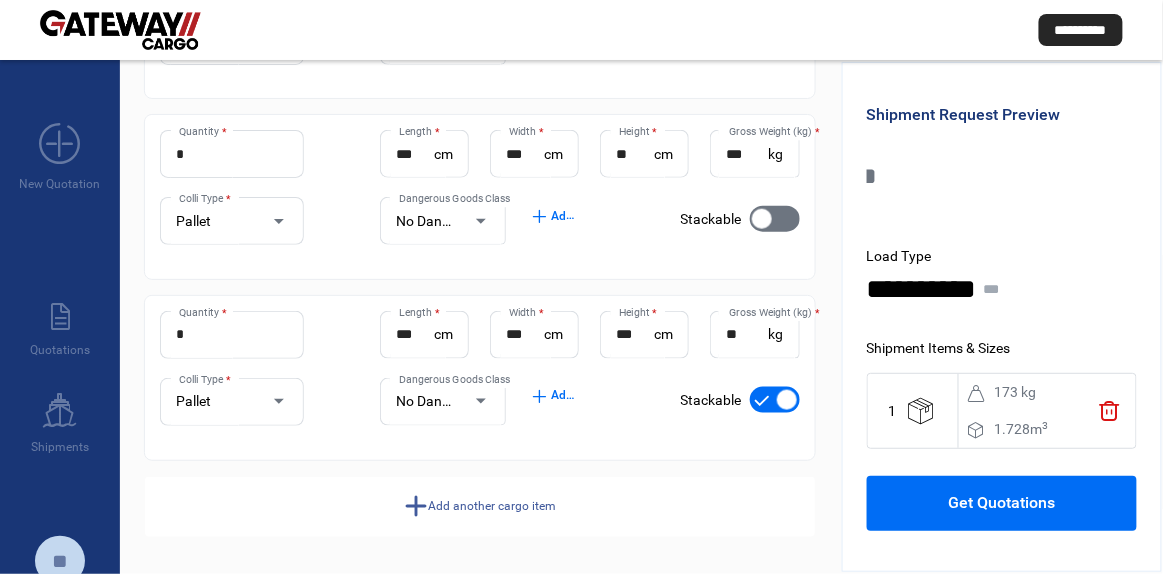 click at bounding box center (787, 400) 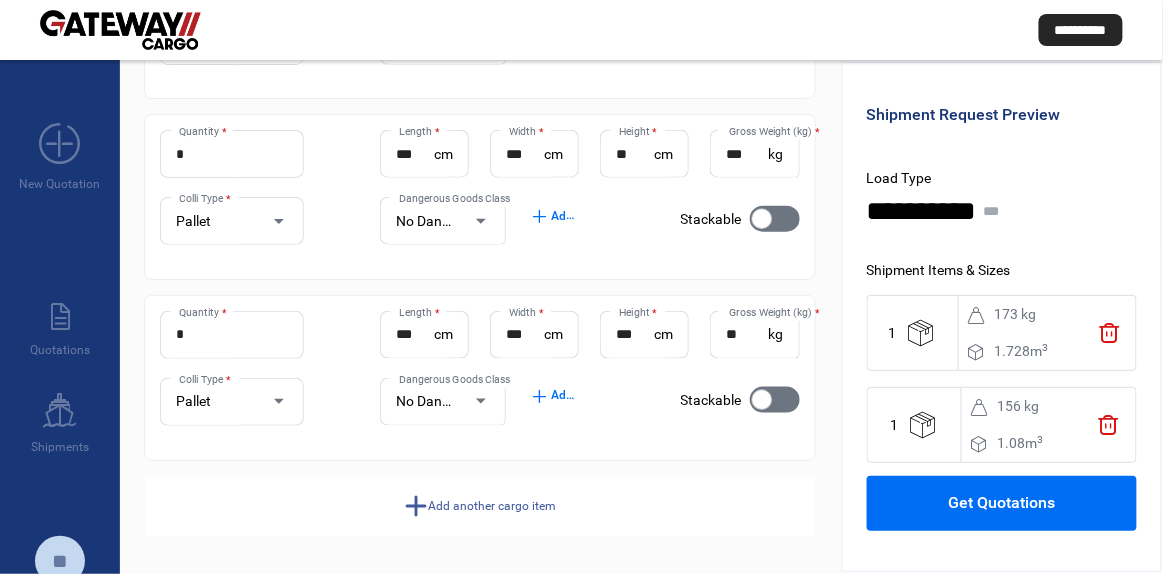 scroll, scrollTop: 286, scrollLeft: 0, axis: vertical 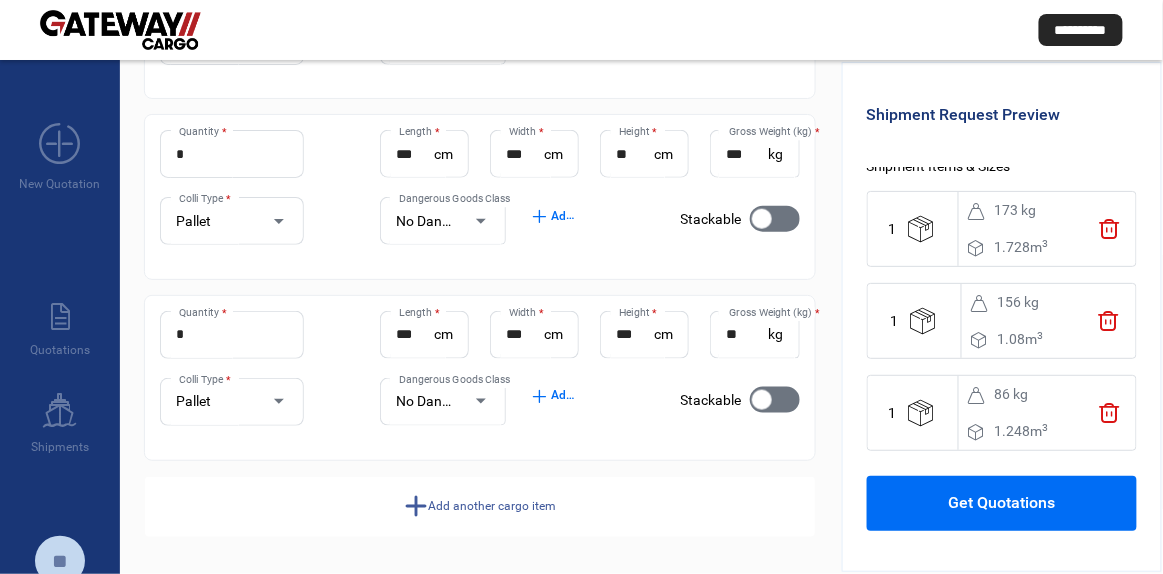 click on "Get Quotations" 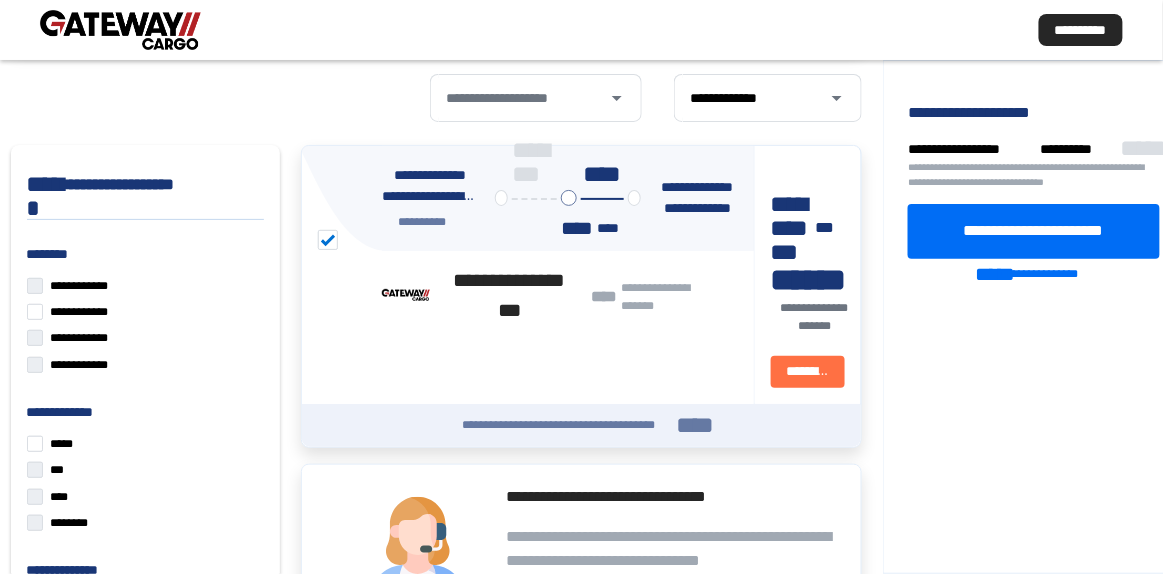 scroll, scrollTop: 181, scrollLeft: 0, axis: vertical 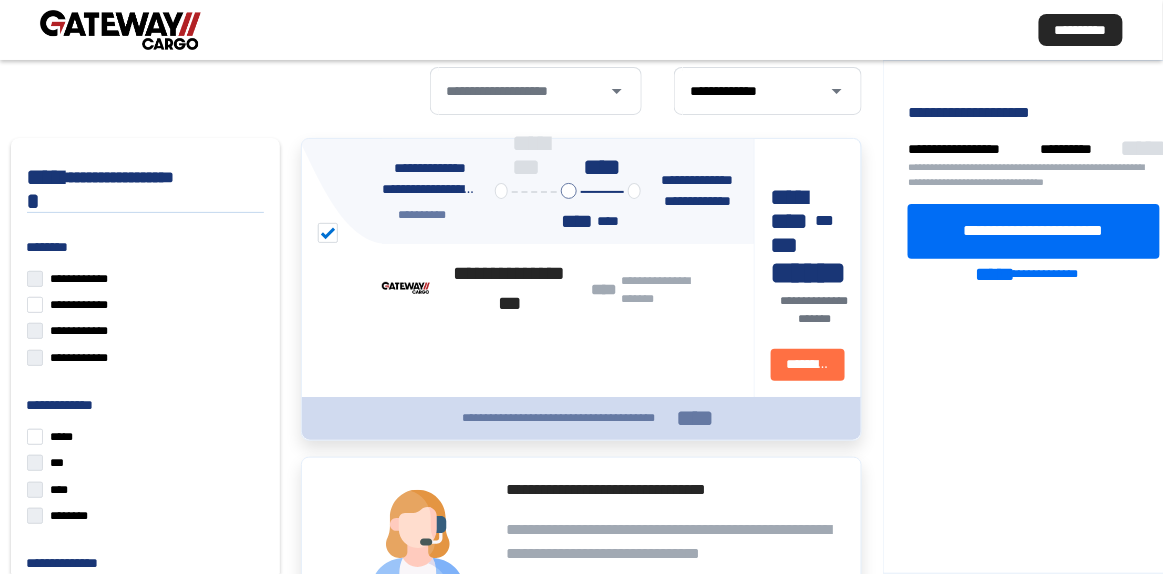 click on "**********" 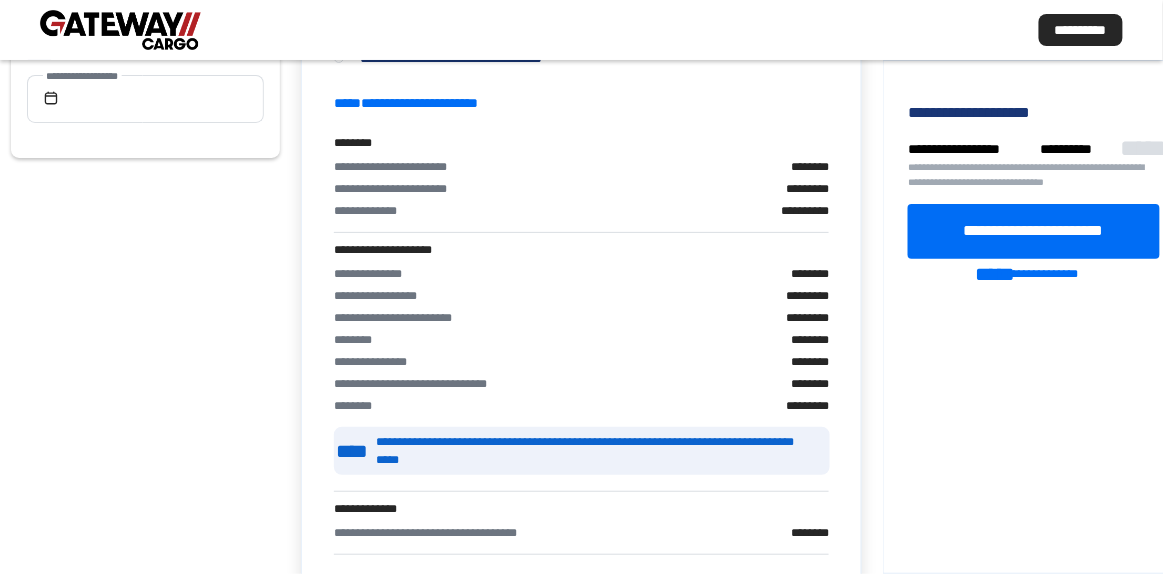 scroll, scrollTop: 727, scrollLeft: 0, axis: vertical 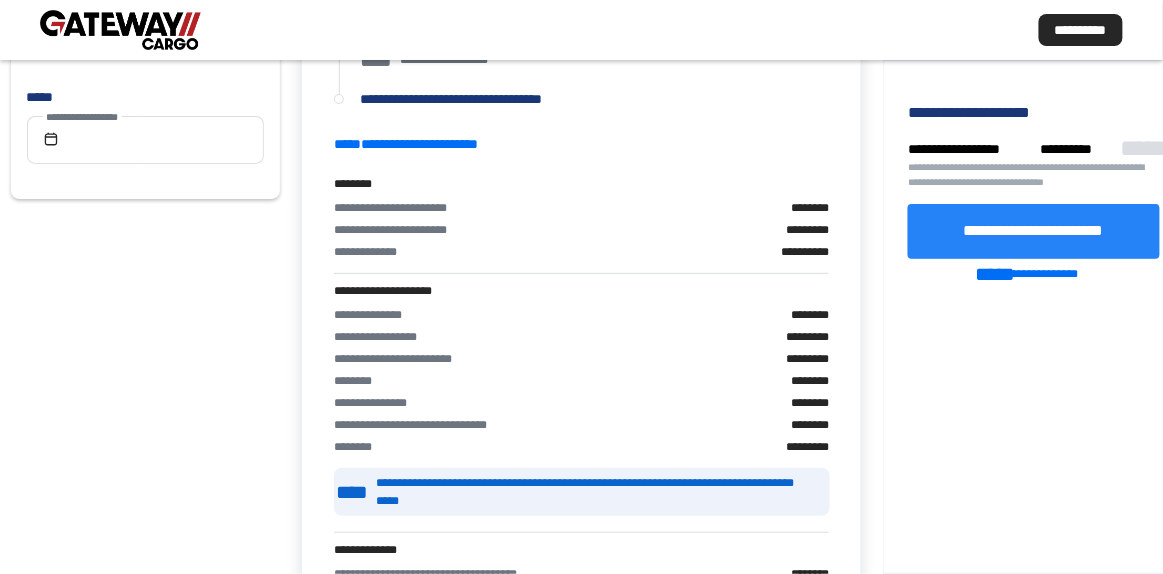 click on "**********" 